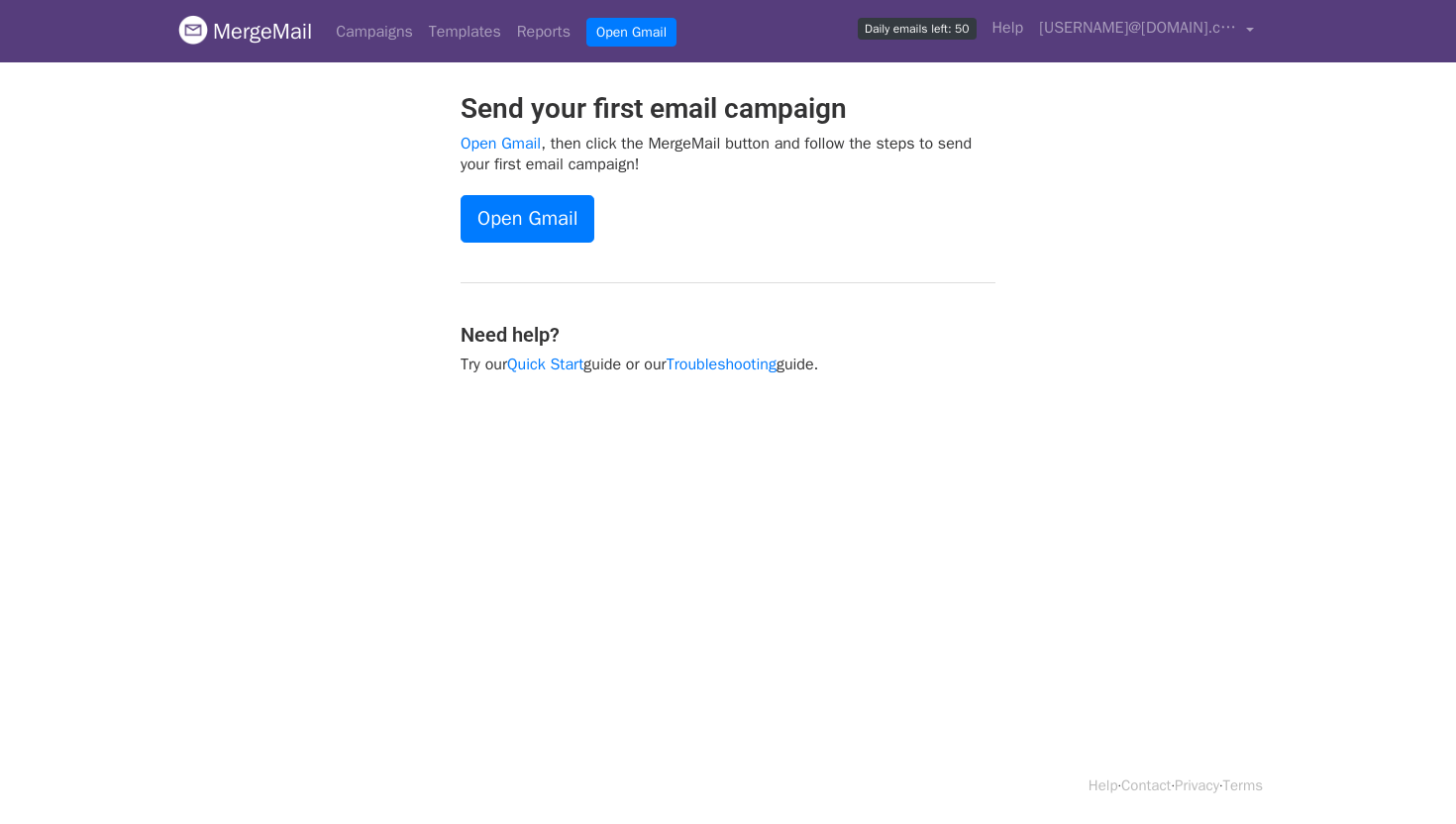 scroll, scrollTop: 0, scrollLeft: 0, axis: both 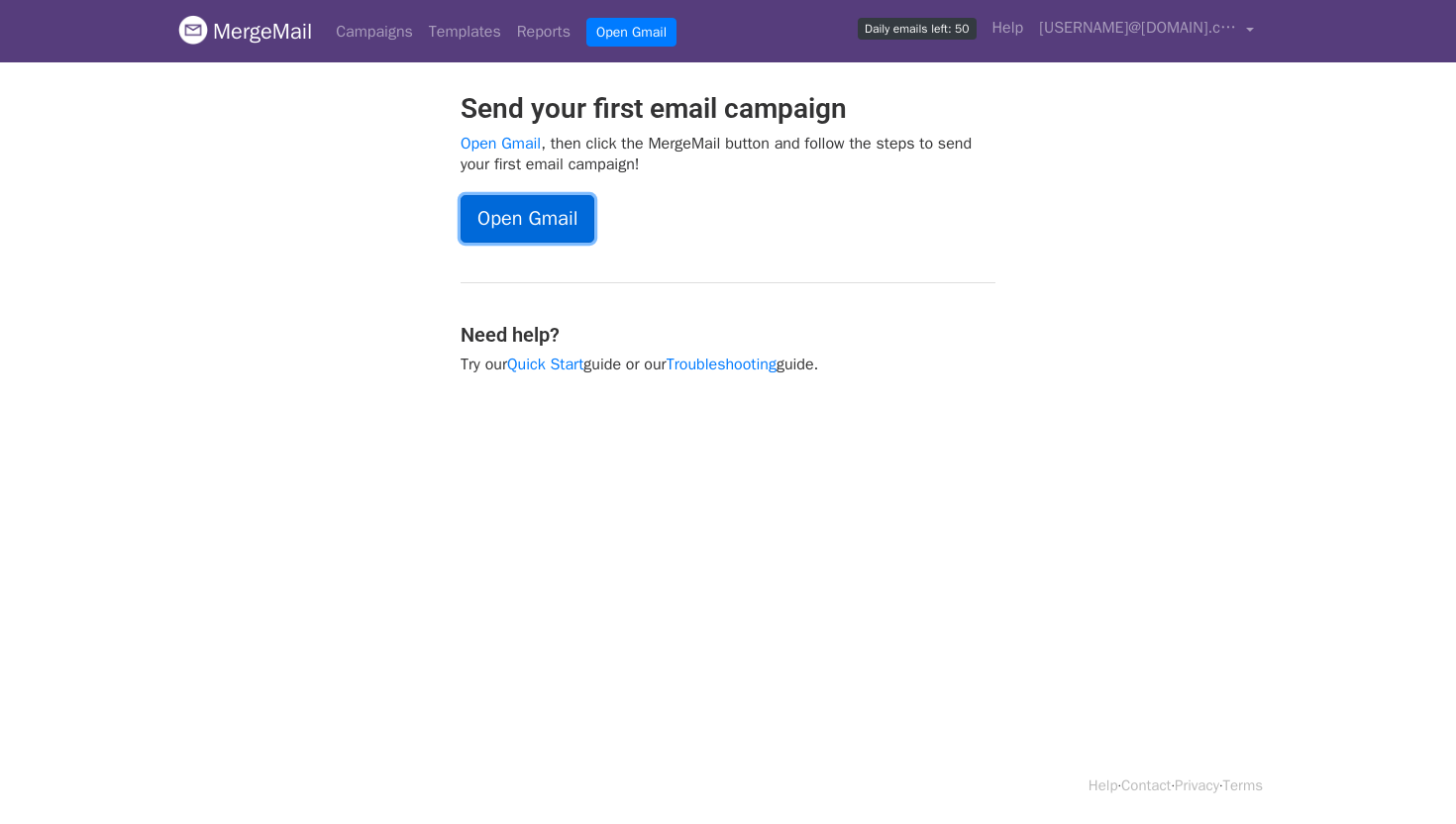 click on "Open Gmail" at bounding box center [527, 219] 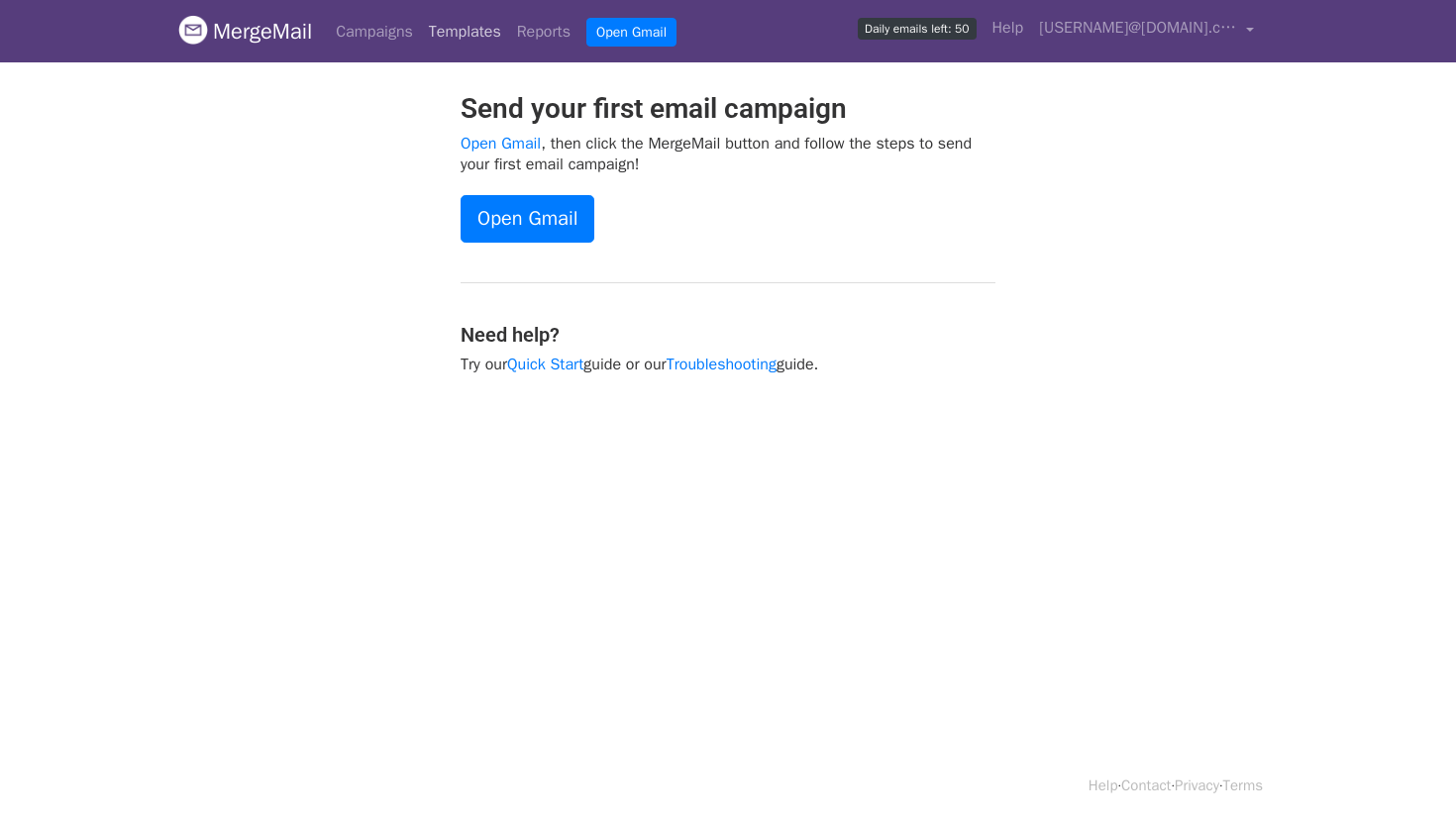 click on "Templates" at bounding box center (465, 32) 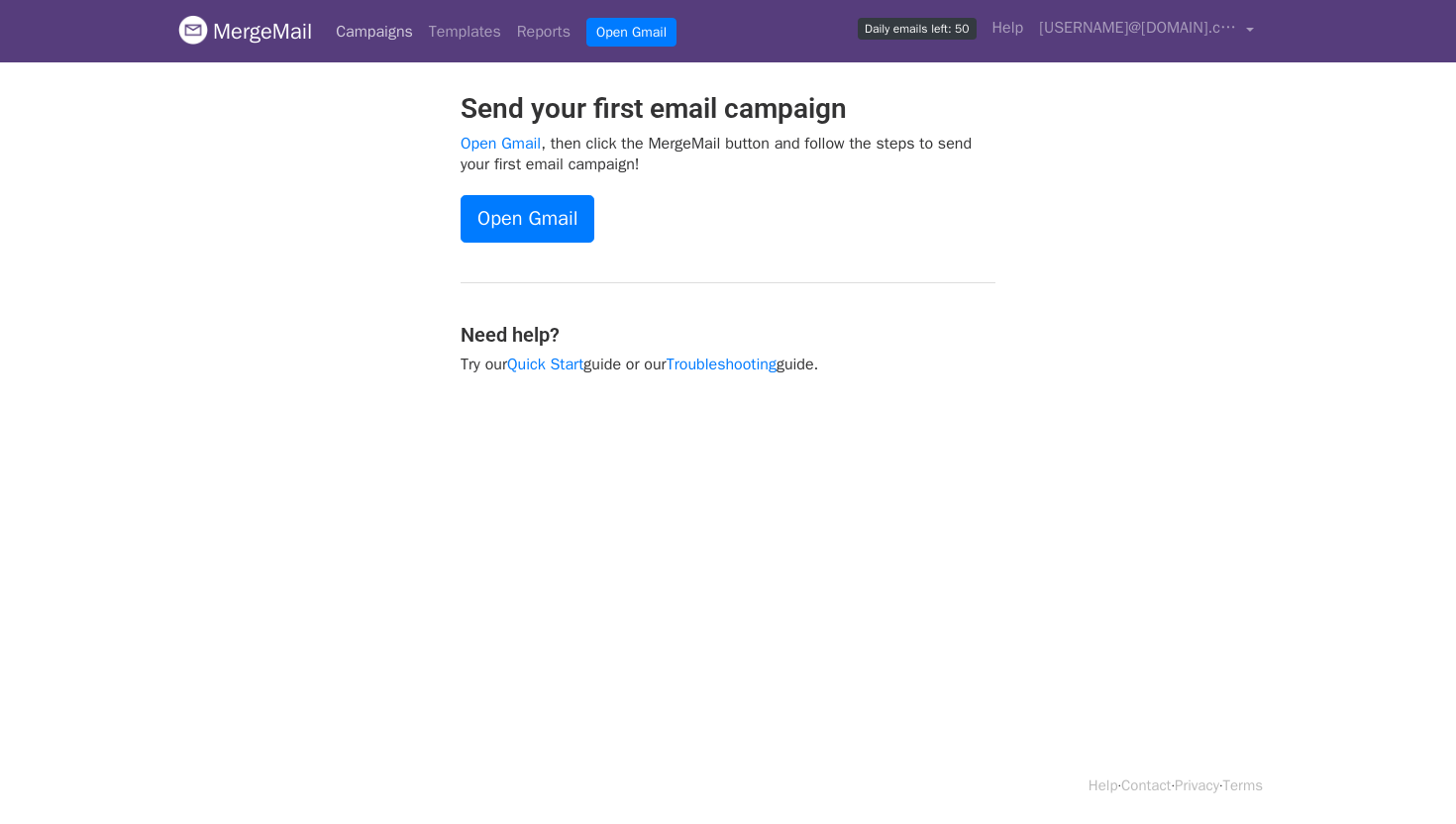 click on "Campaigns" at bounding box center (374, 32) 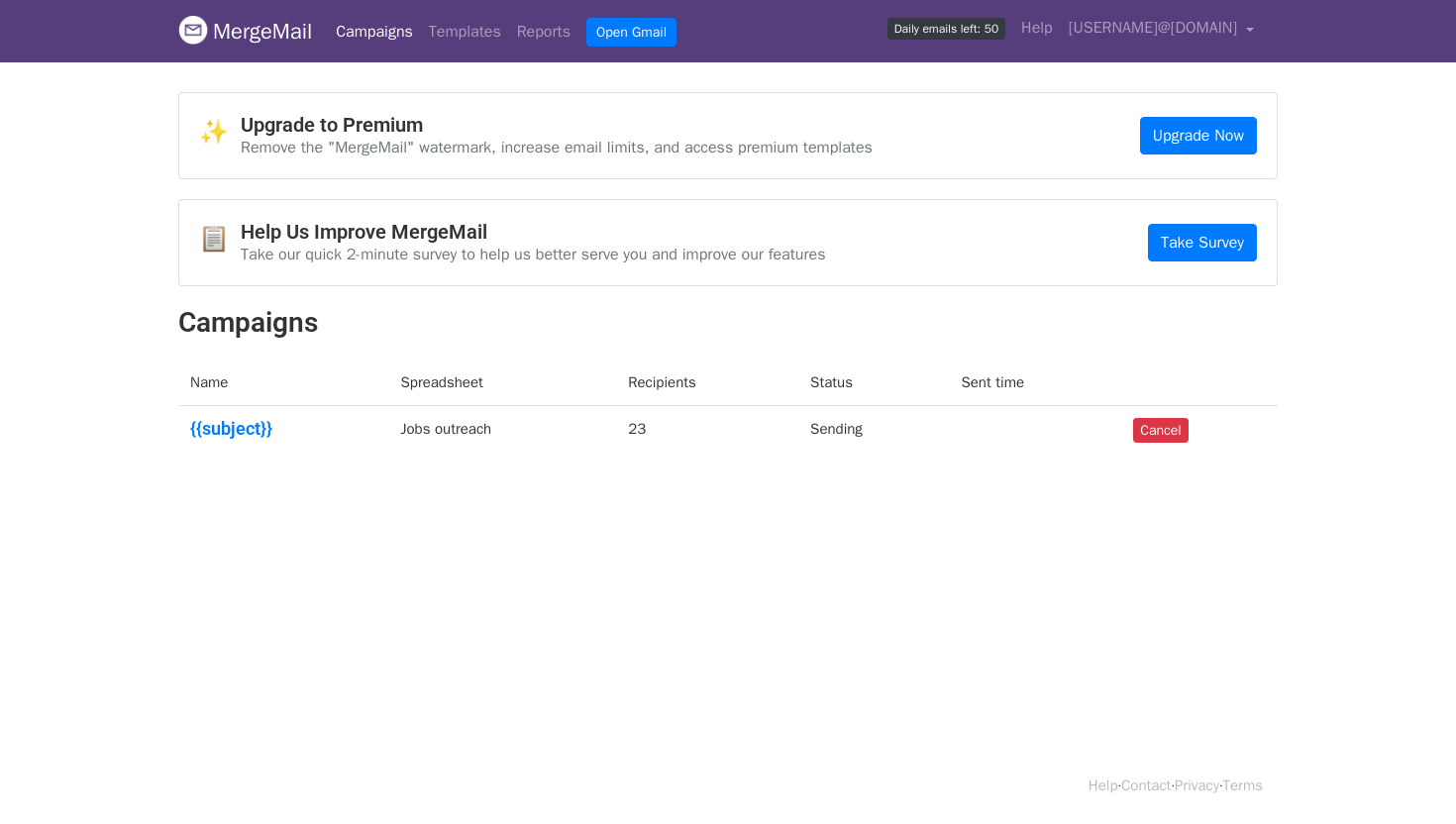 scroll, scrollTop: 0, scrollLeft: 0, axis: both 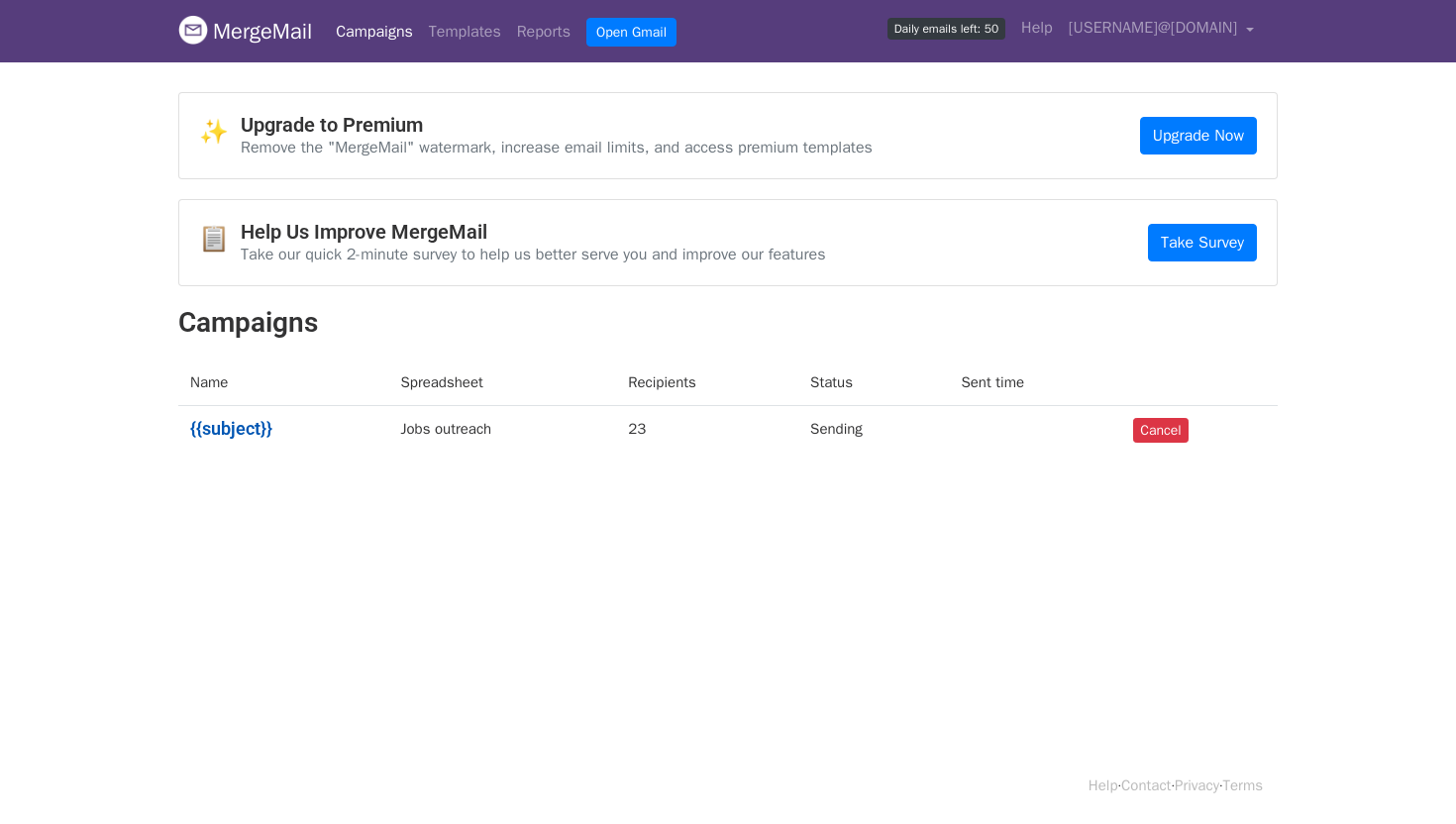click on "{{subject}}" at bounding box center (283, 429) 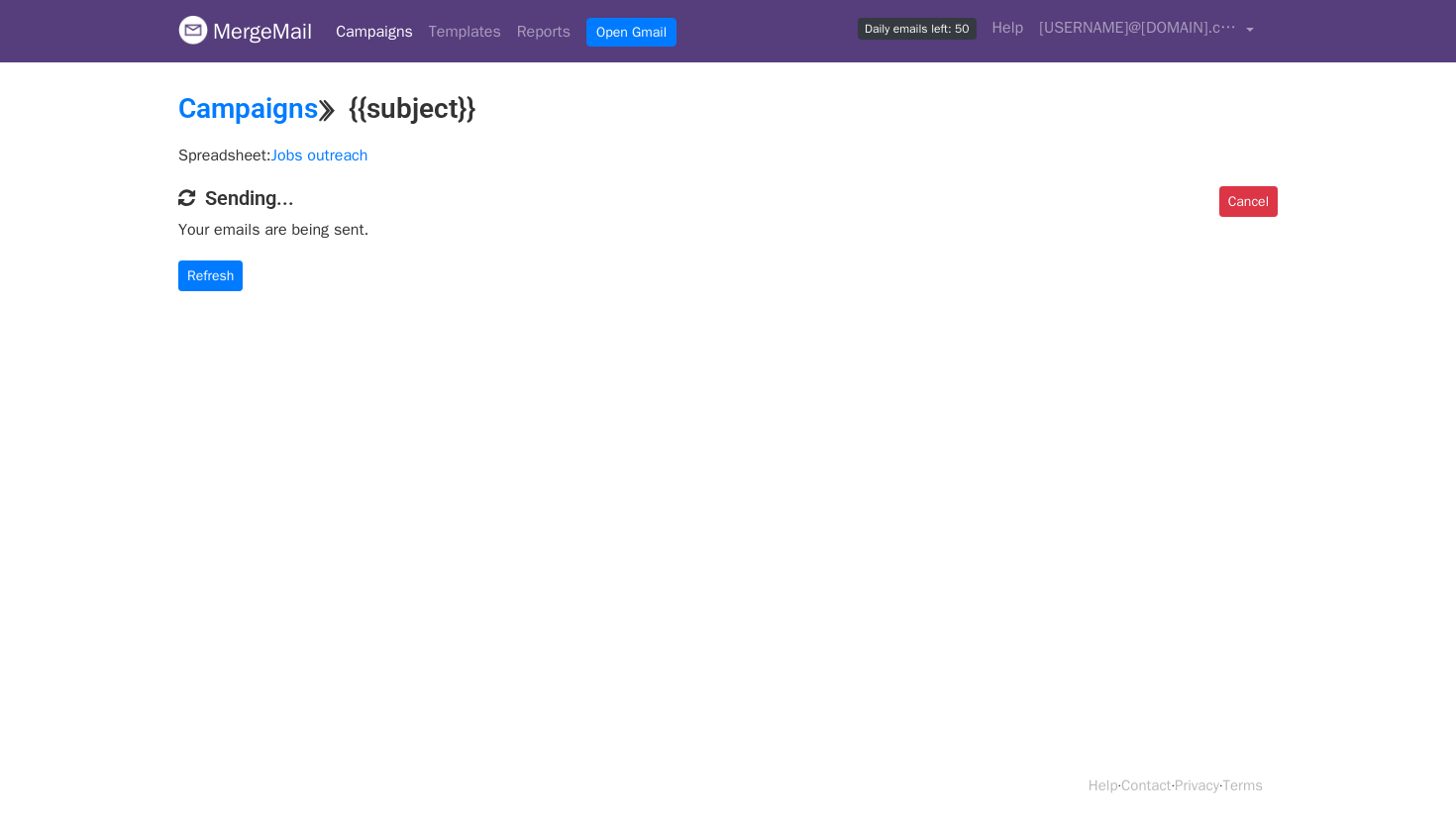 scroll, scrollTop: 0, scrollLeft: 0, axis: both 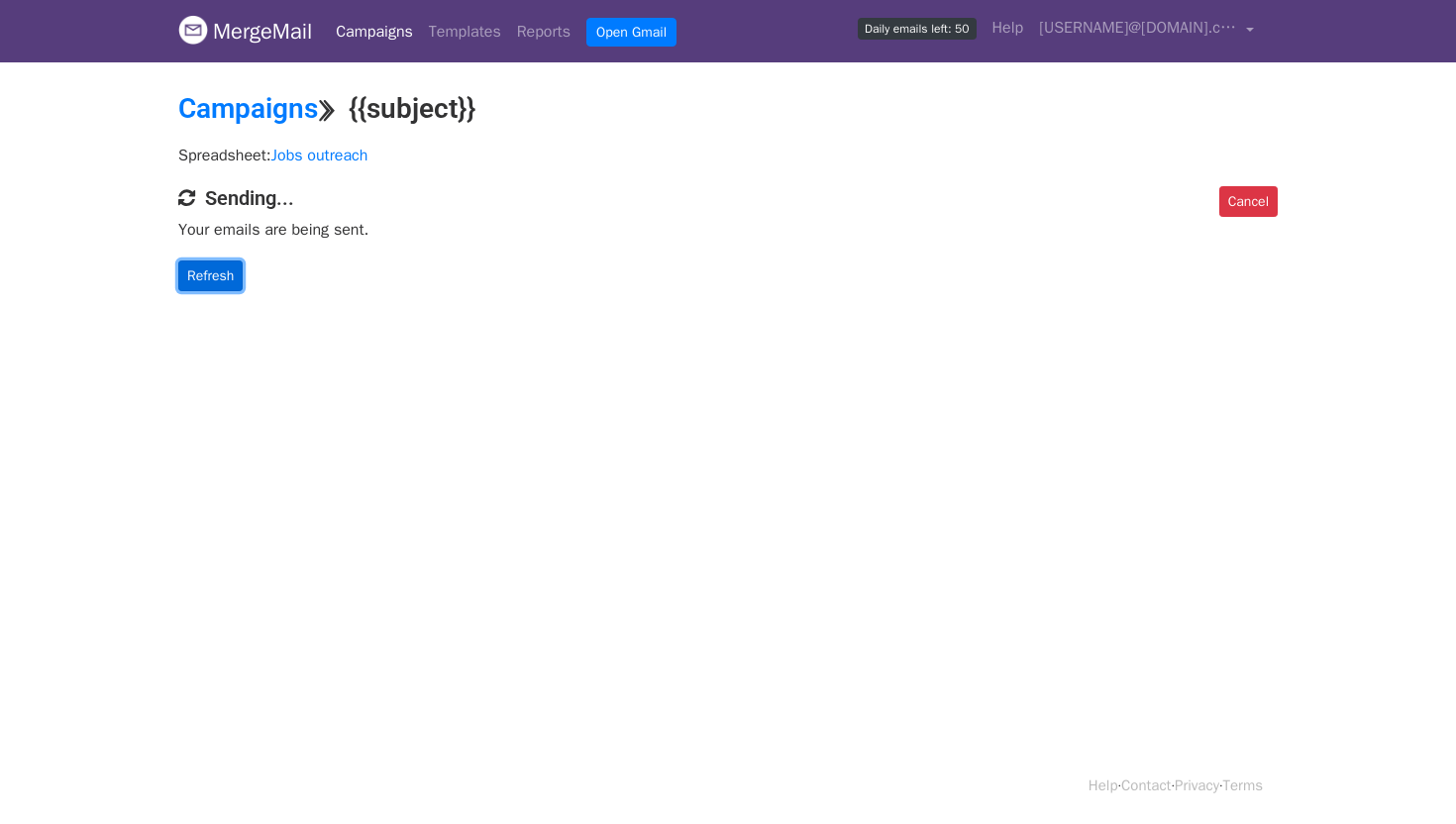 click on "Refresh" at bounding box center (210, 275) 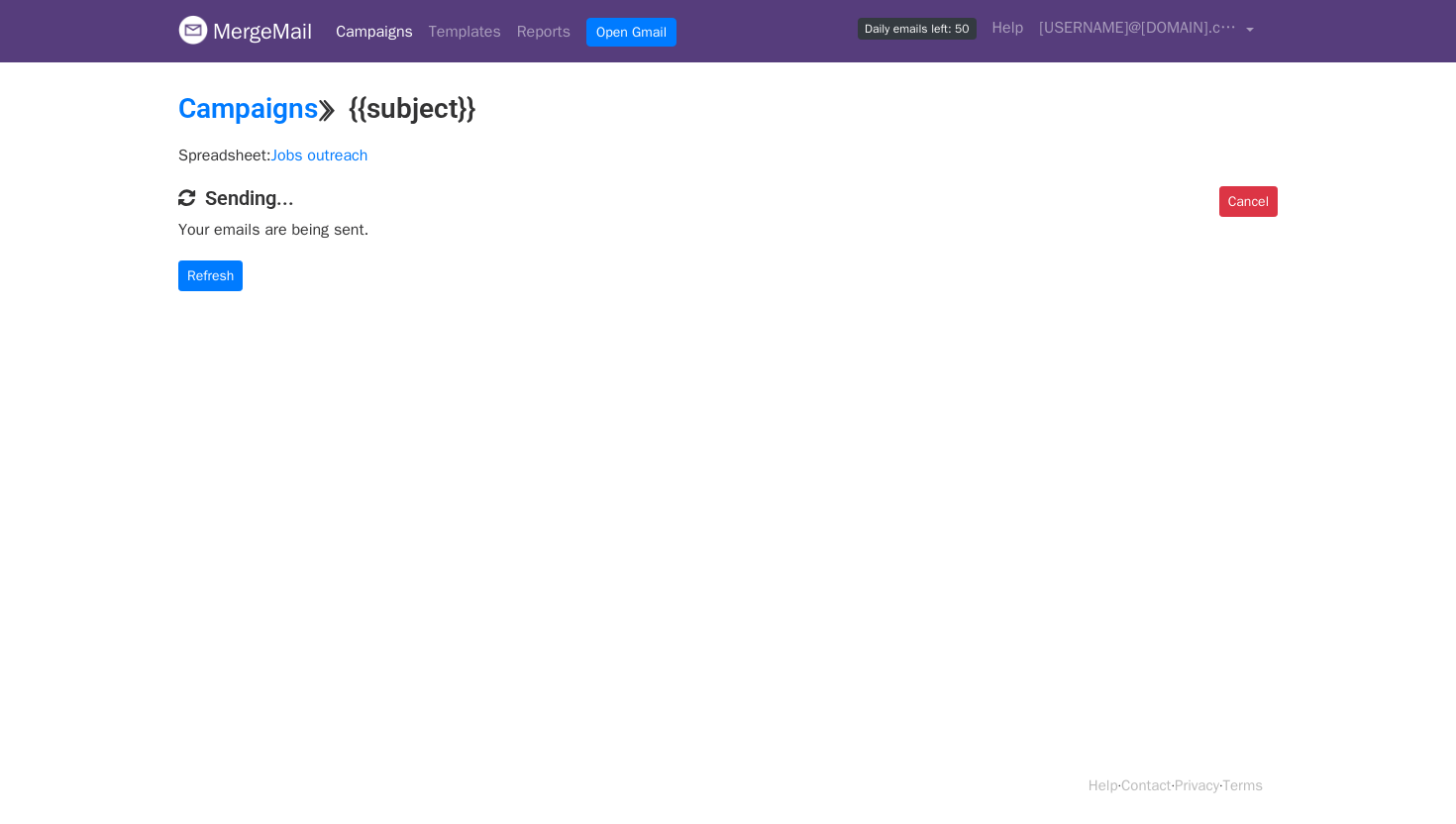 scroll, scrollTop: 0, scrollLeft: 0, axis: both 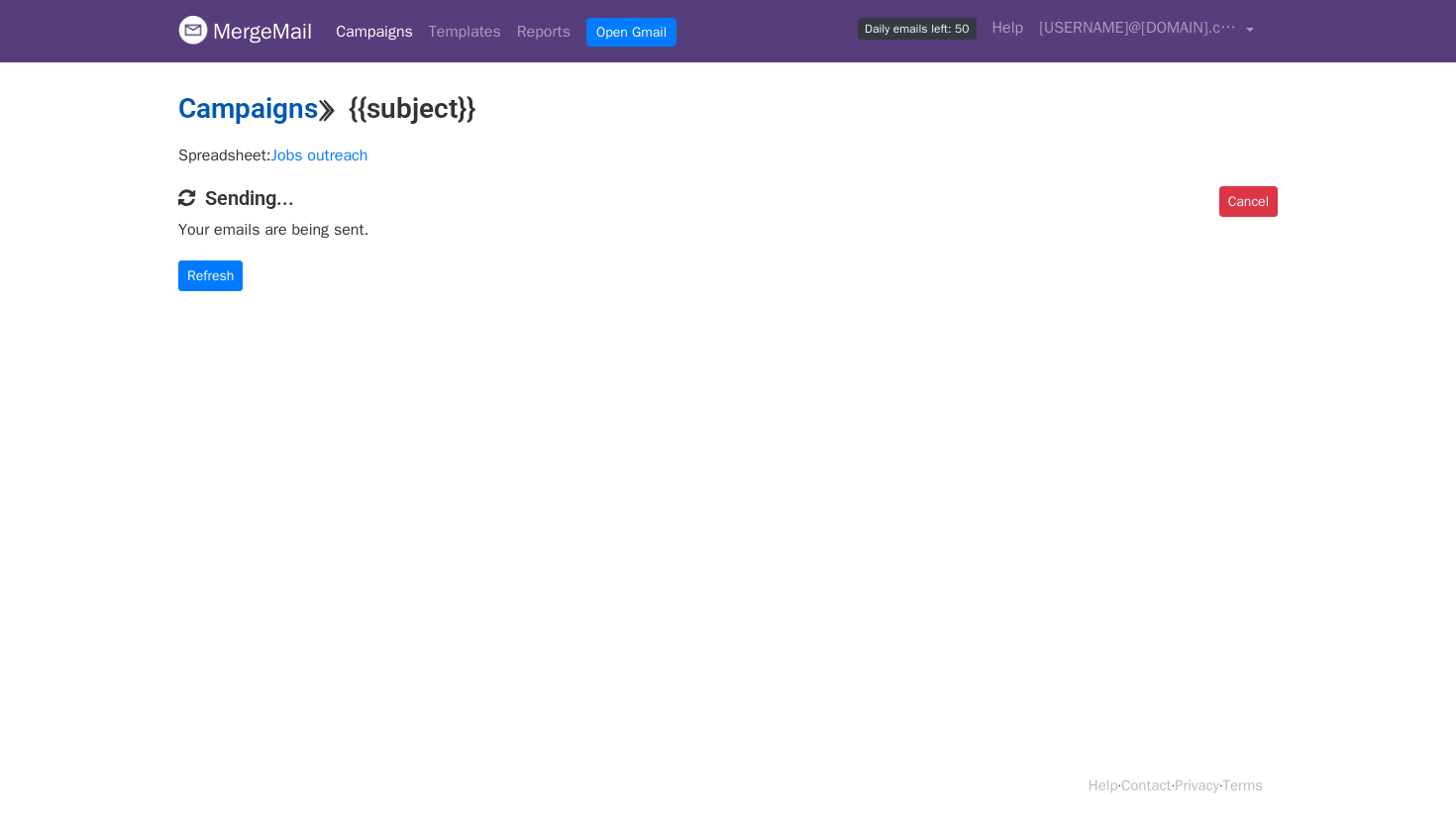 click on "Campaigns" at bounding box center (248, 108) 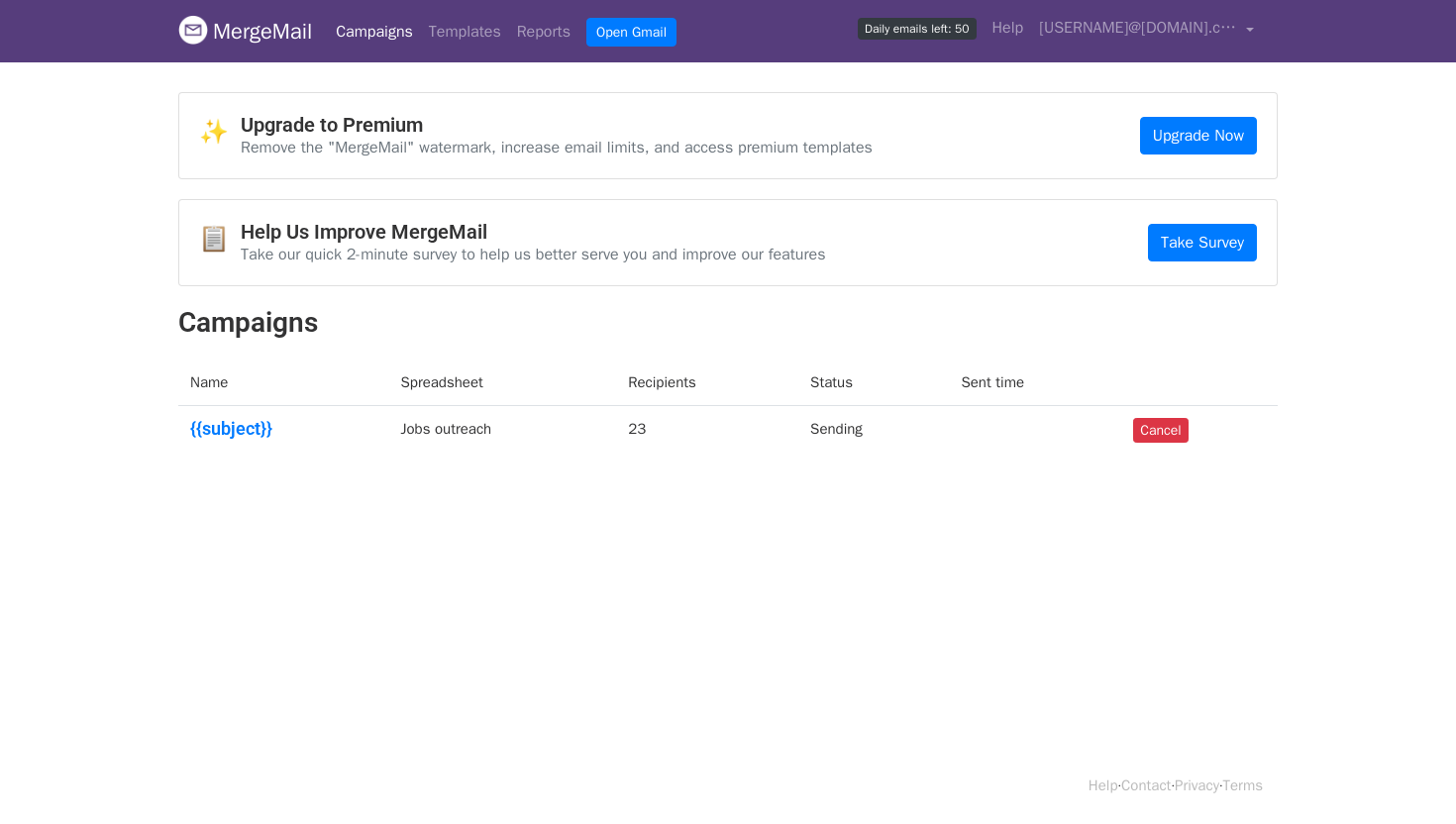 scroll, scrollTop: 0, scrollLeft: 0, axis: both 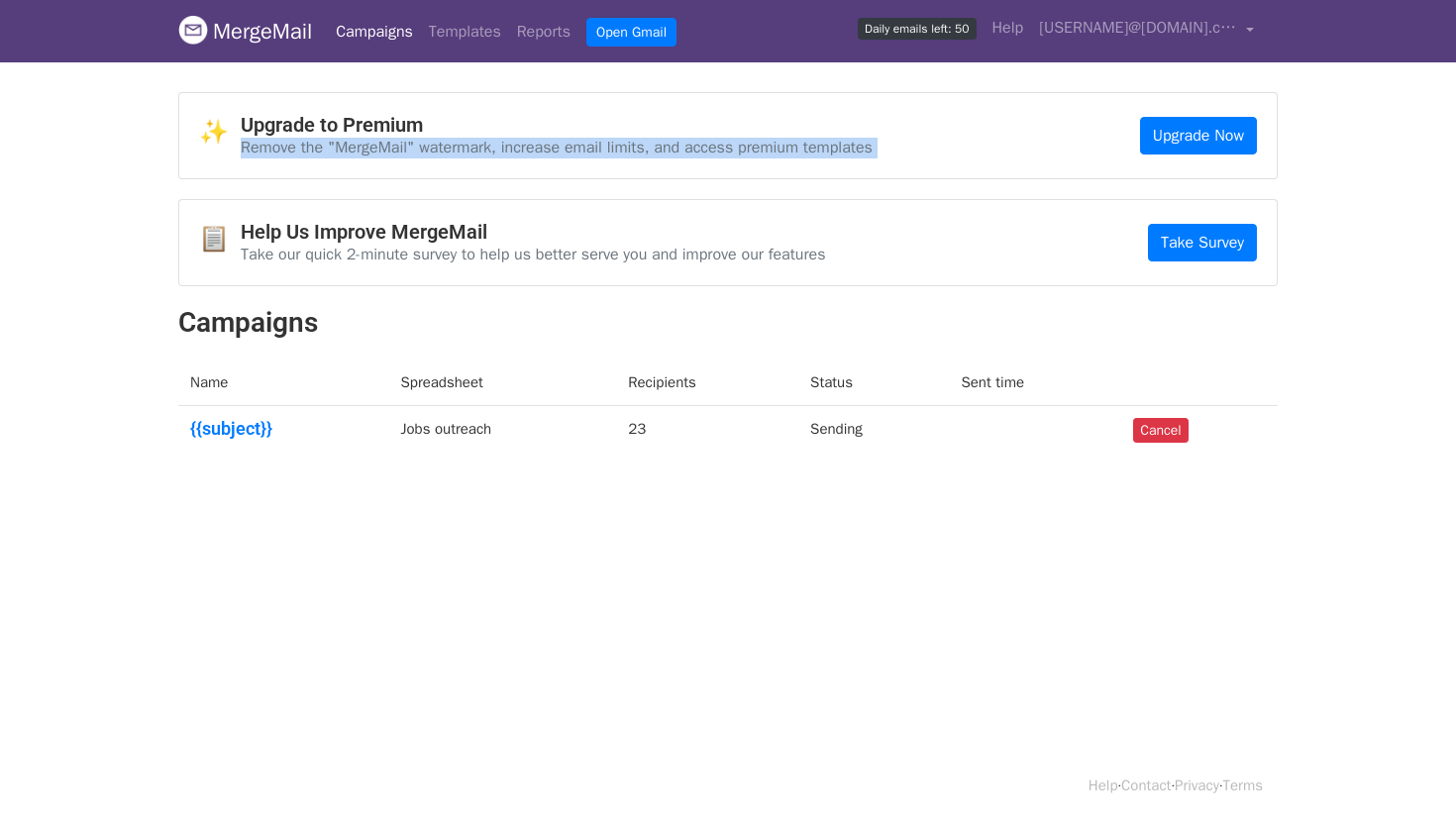 drag, startPoint x: 256, startPoint y: 145, endPoint x: 895, endPoint y: 158, distance: 639.1322 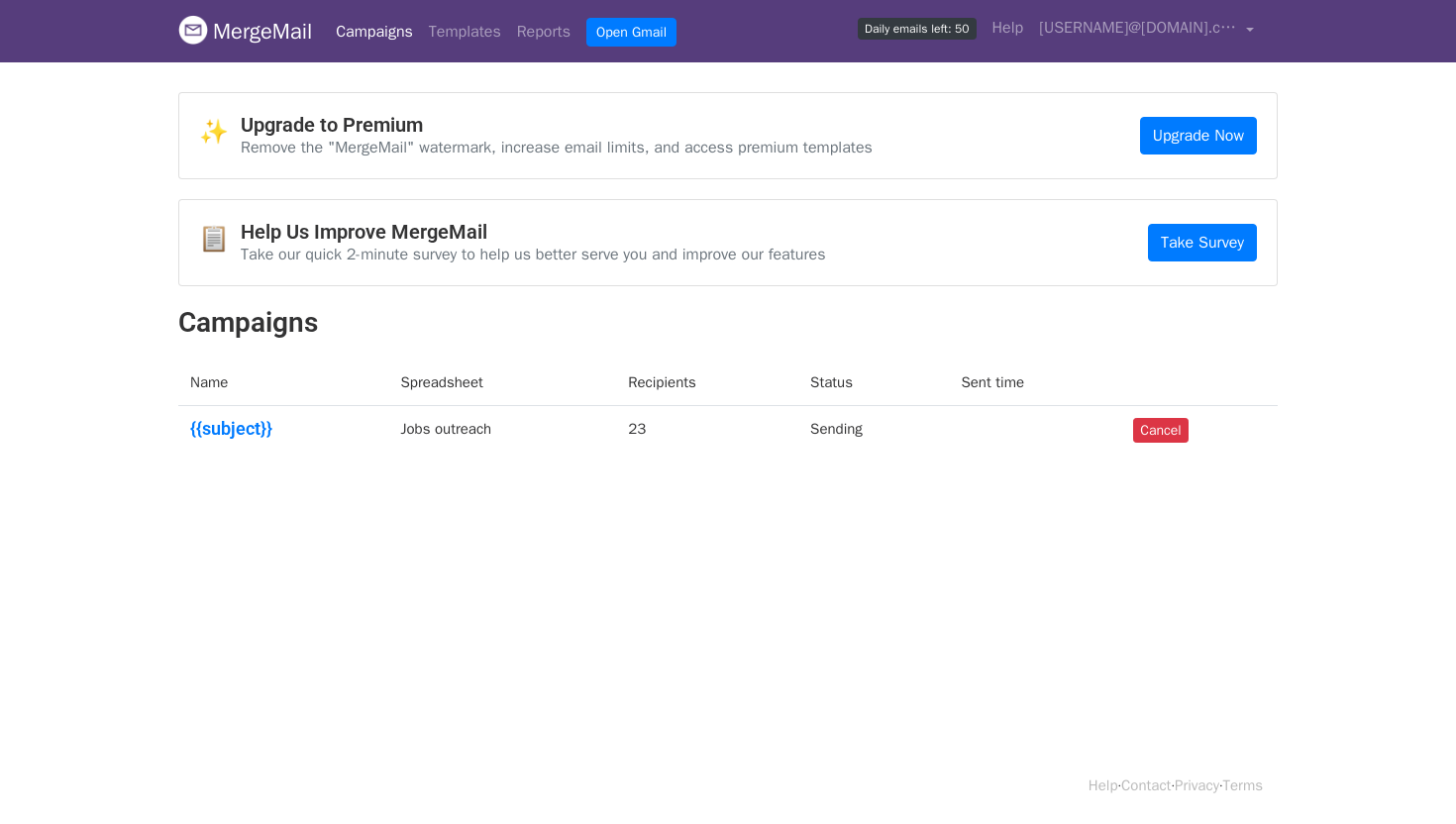 click on "Sent time" at bounding box center (1036, 382) 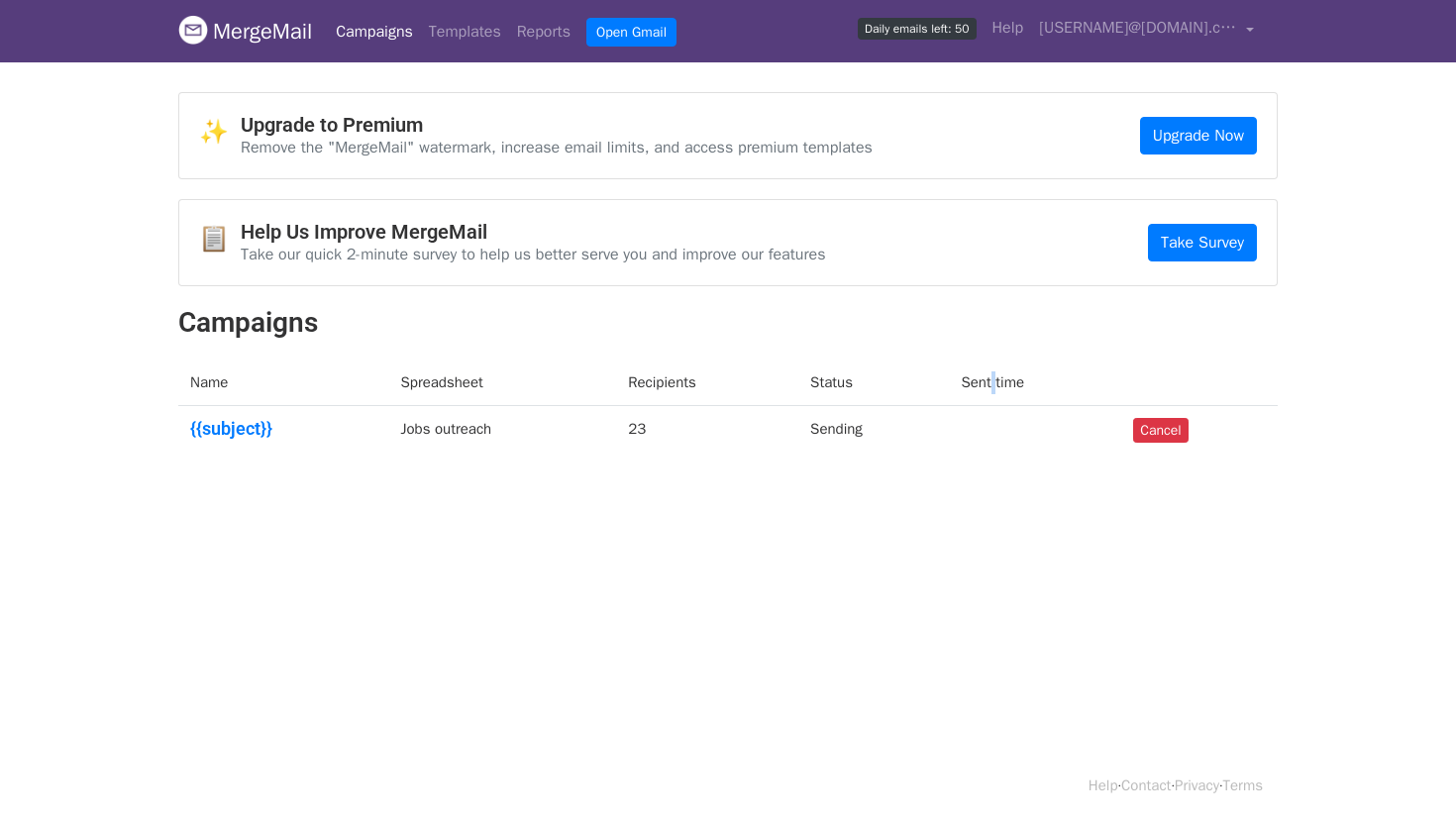 click on "Sent time" at bounding box center [1036, 382] 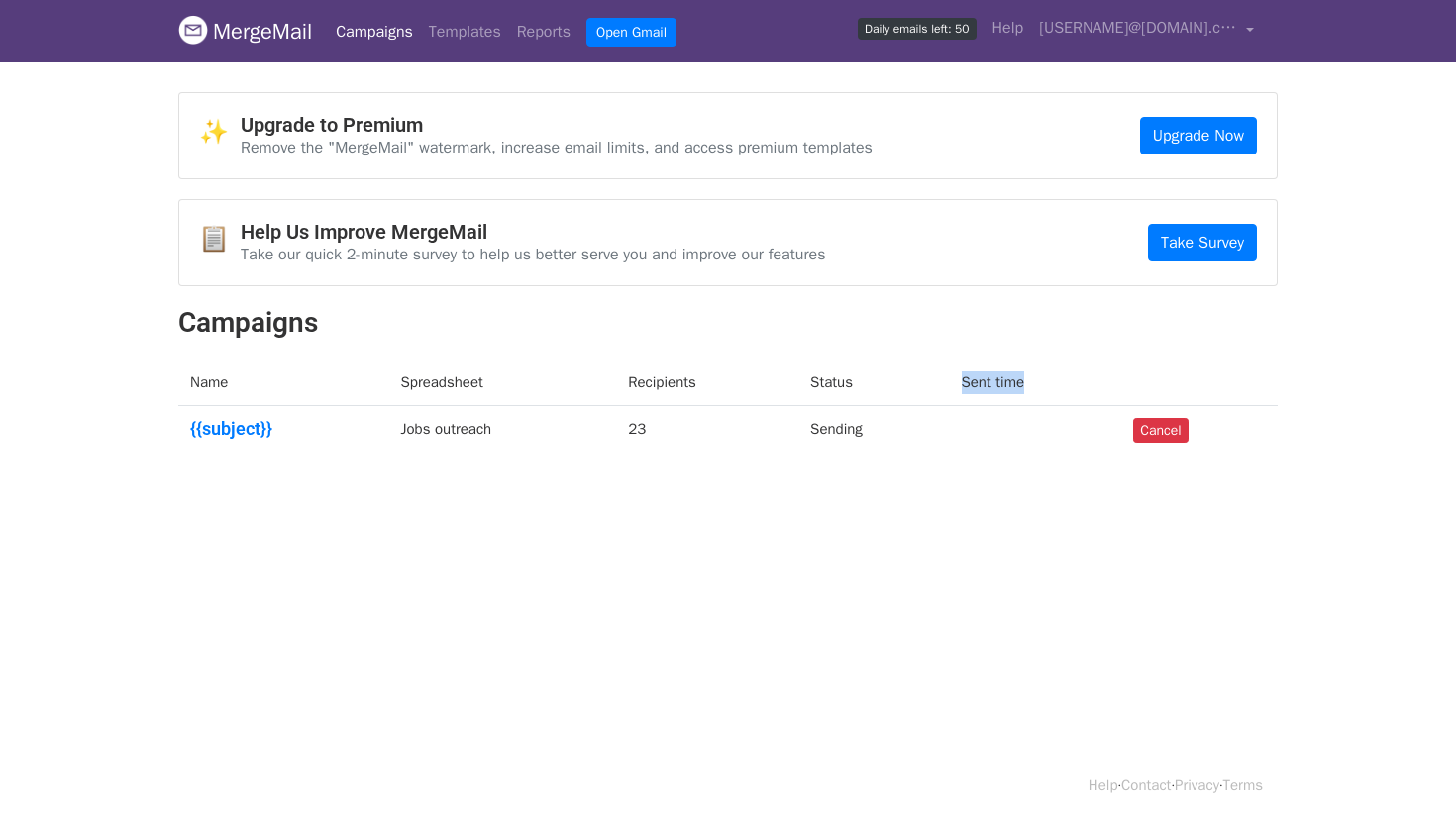 click on "Sent time" at bounding box center (1036, 382) 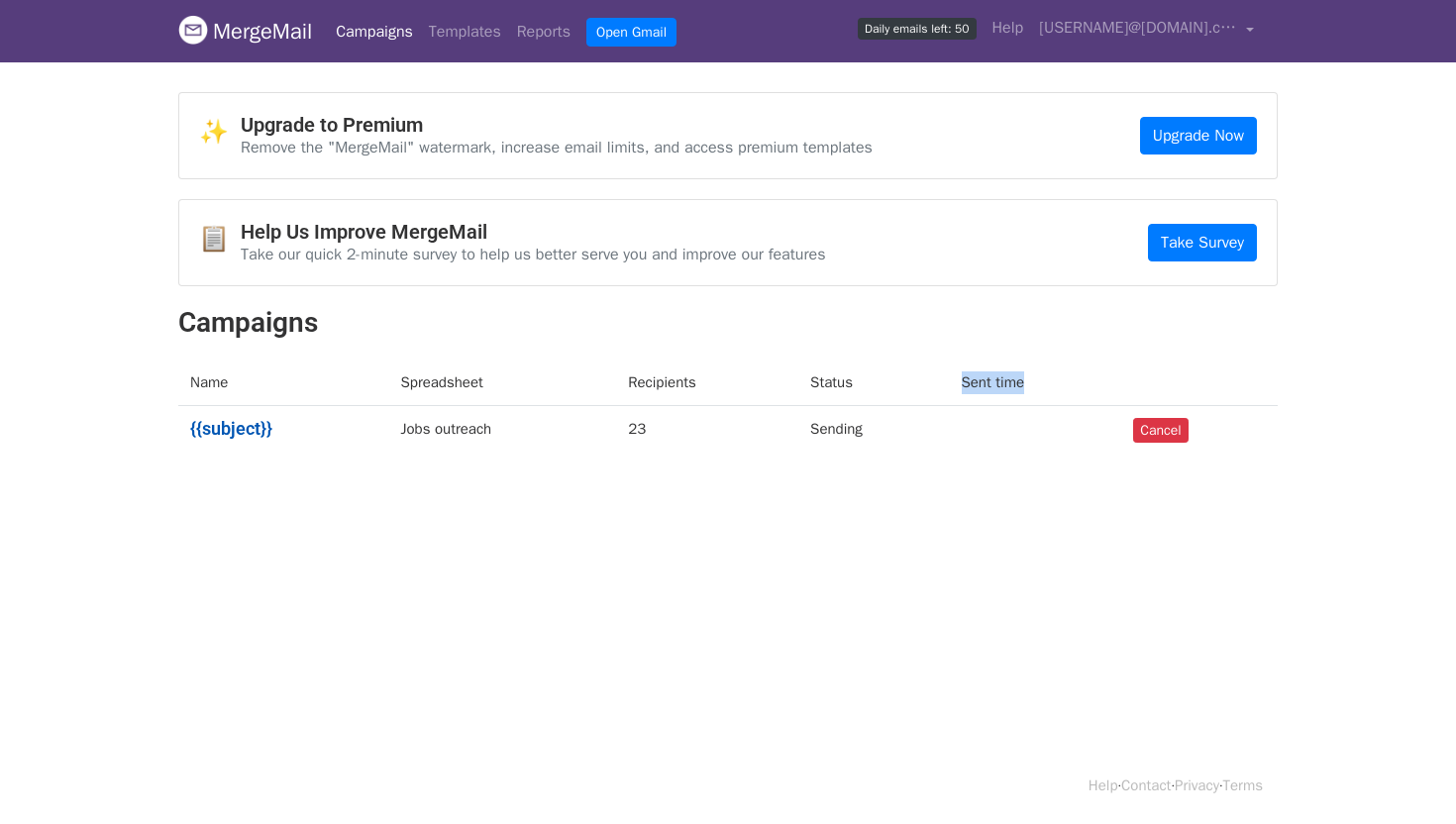 click on "{{subject}}" at bounding box center (283, 429) 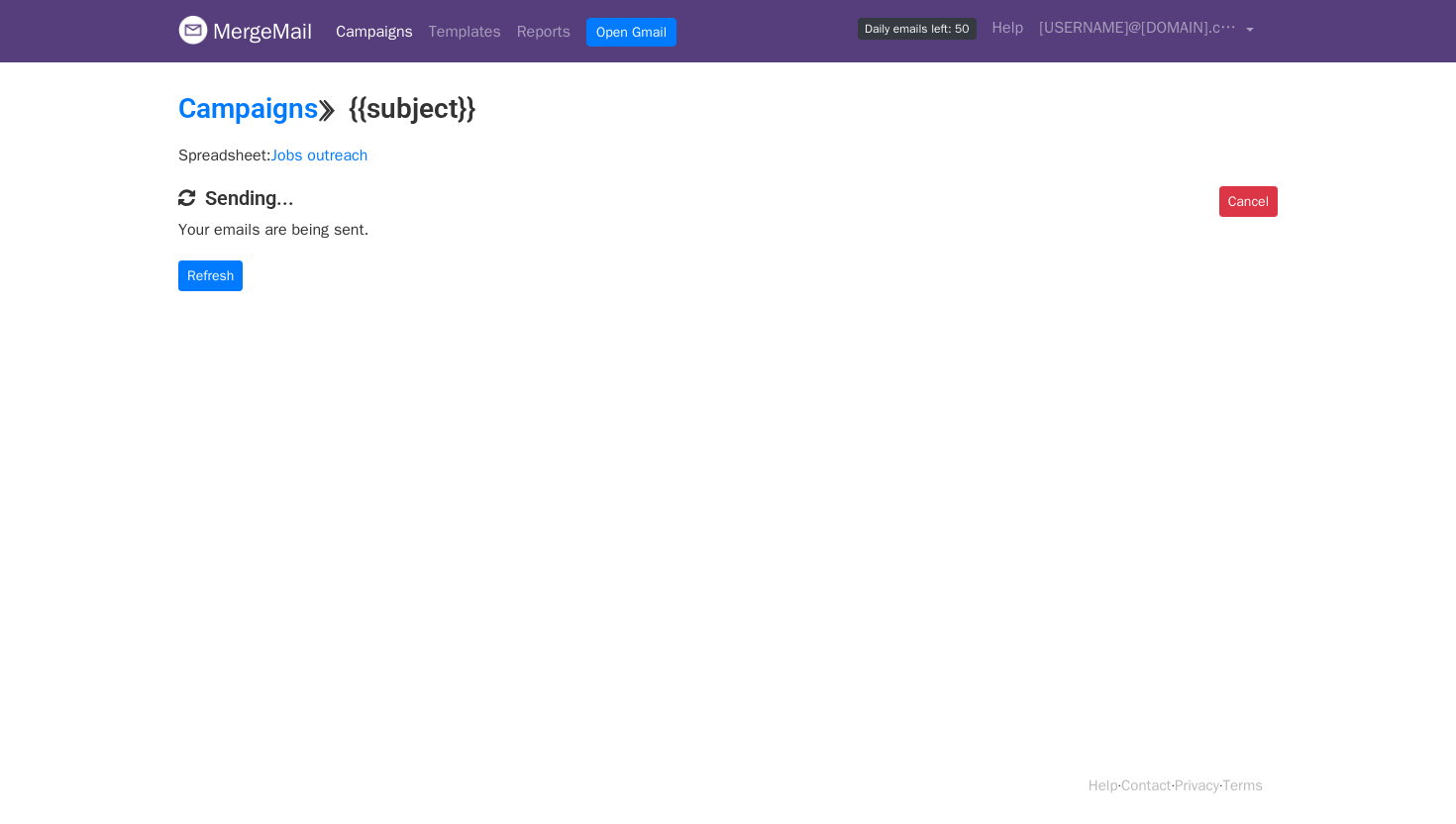 scroll, scrollTop: 0, scrollLeft: 0, axis: both 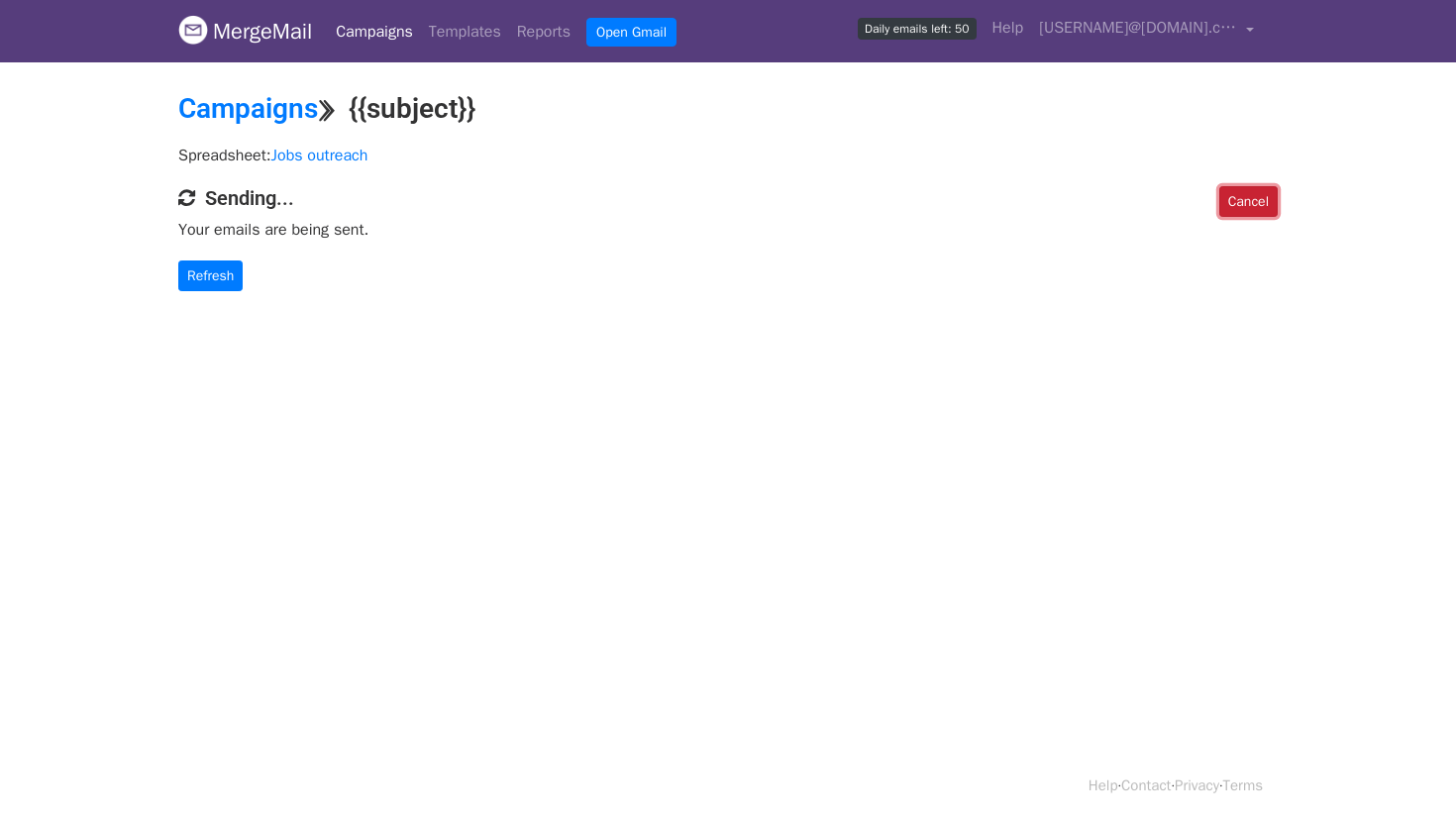 click on "Cancel" at bounding box center (1248, 201) 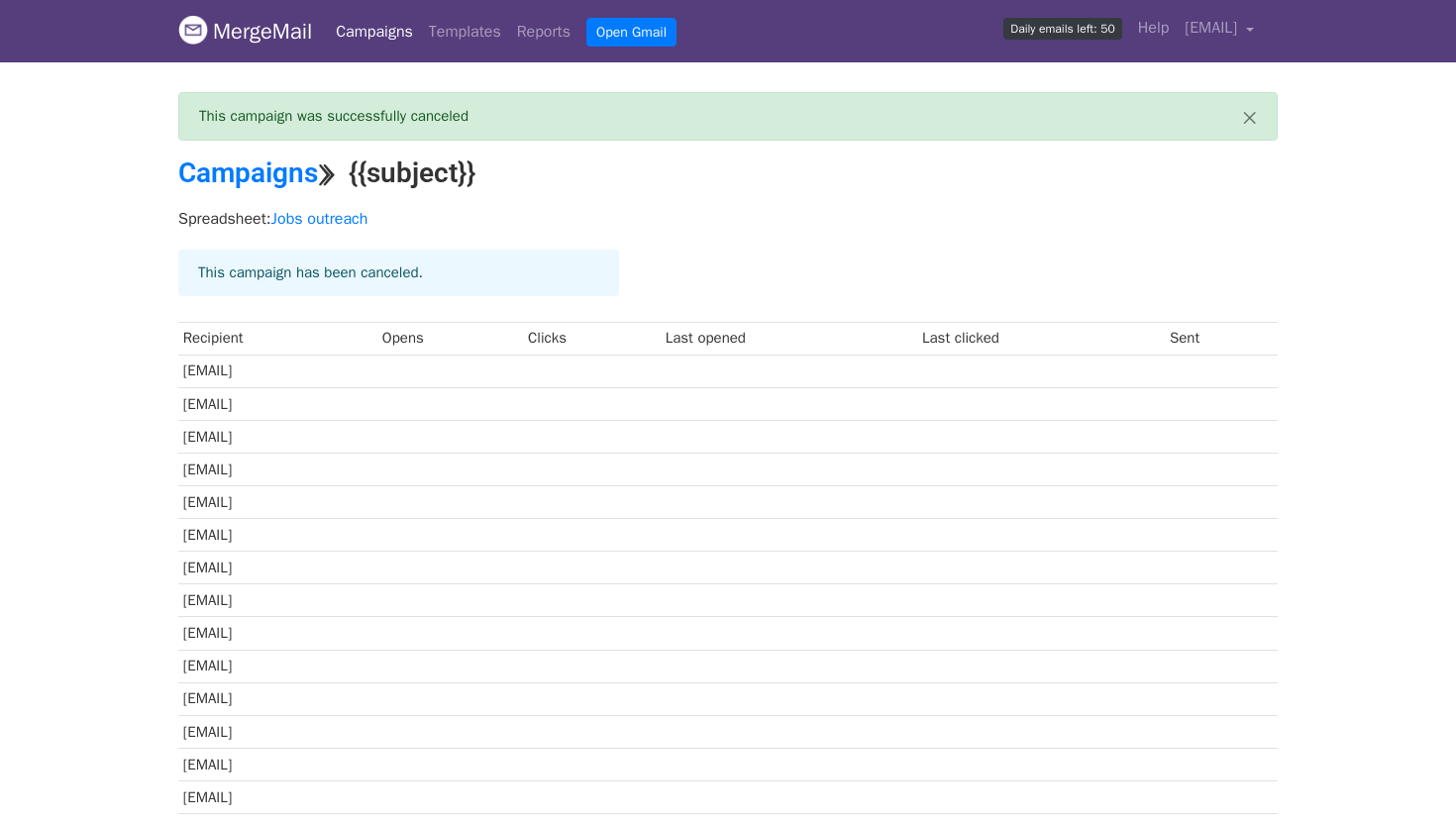 scroll, scrollTop: 0, scrollLeft: 0, axis: both 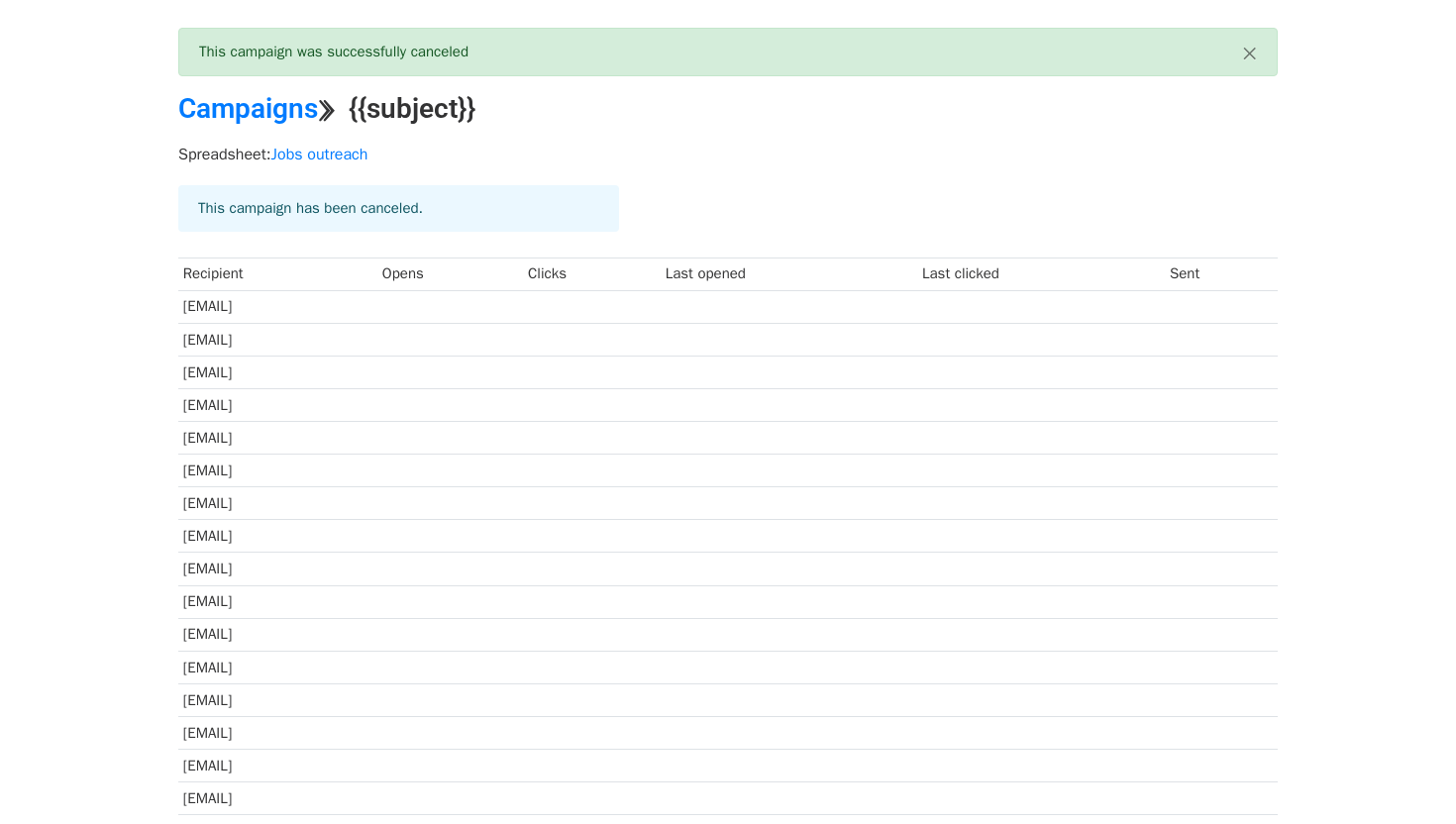 click on "This campaign has been canceled." at bounding box center (398, 208) 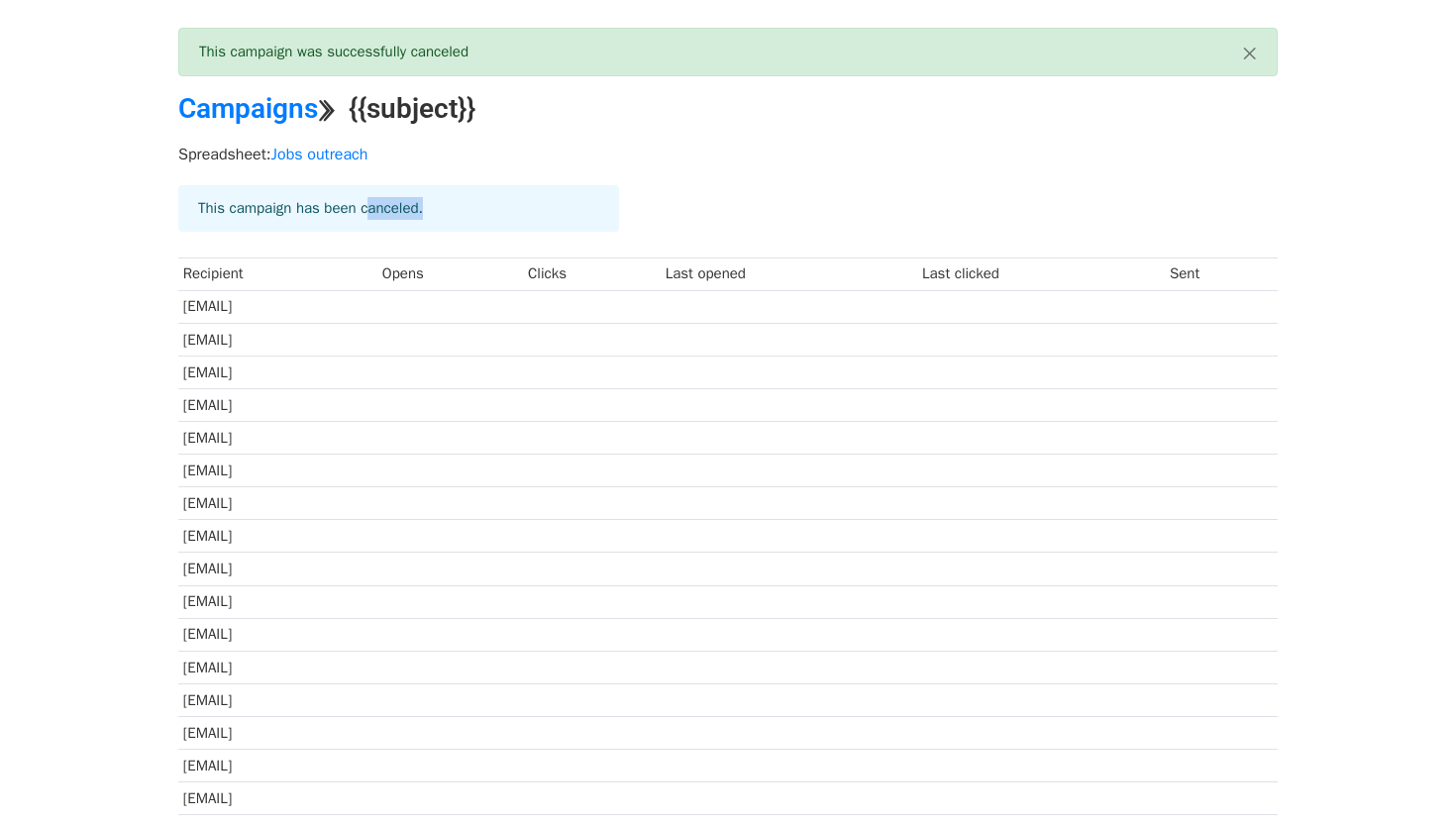 click on "This campaign has been canceled." at bounding box center [398, 208] 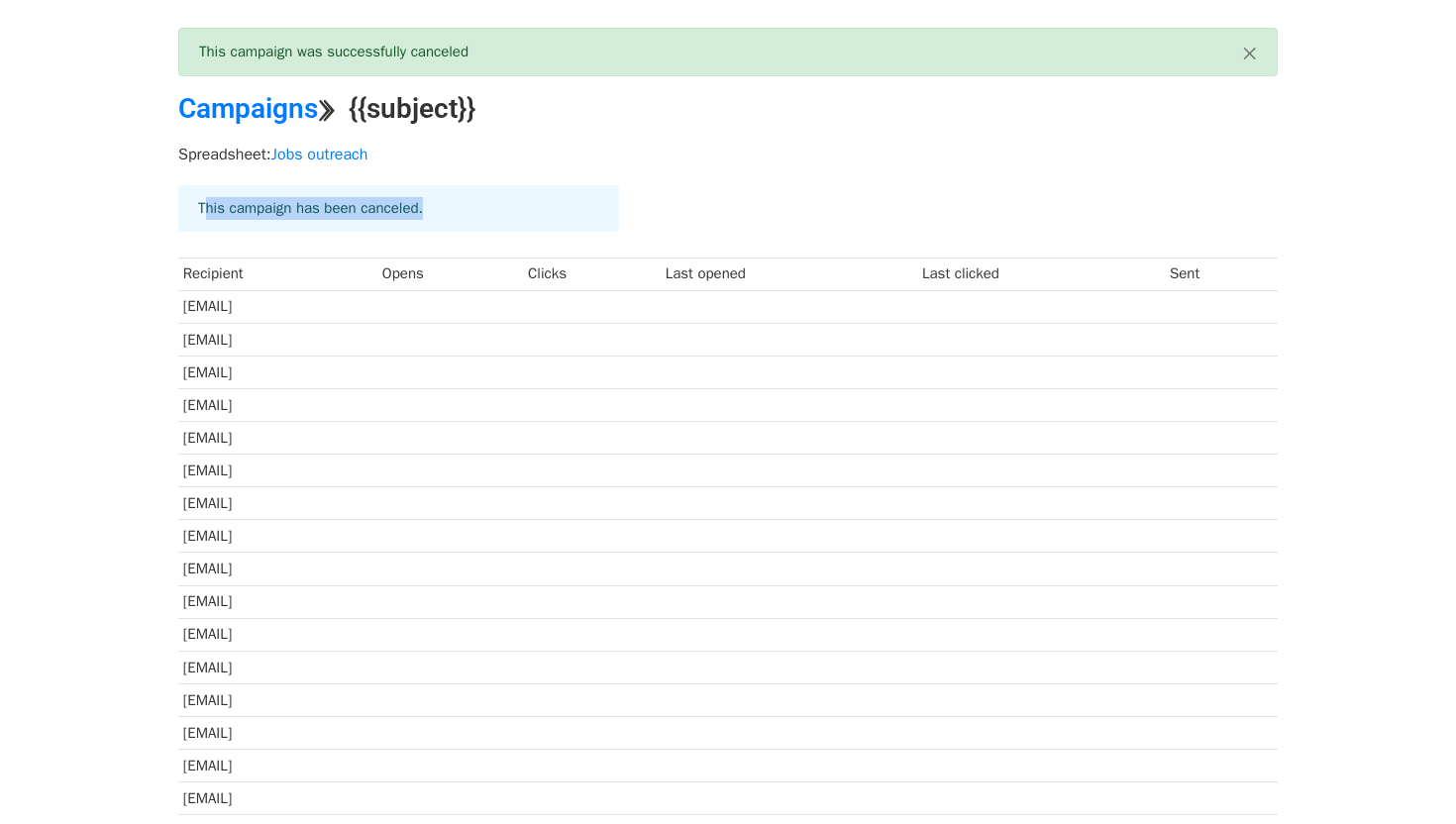 click on "This campaign has been canceled." at bounding box center [398, 208] 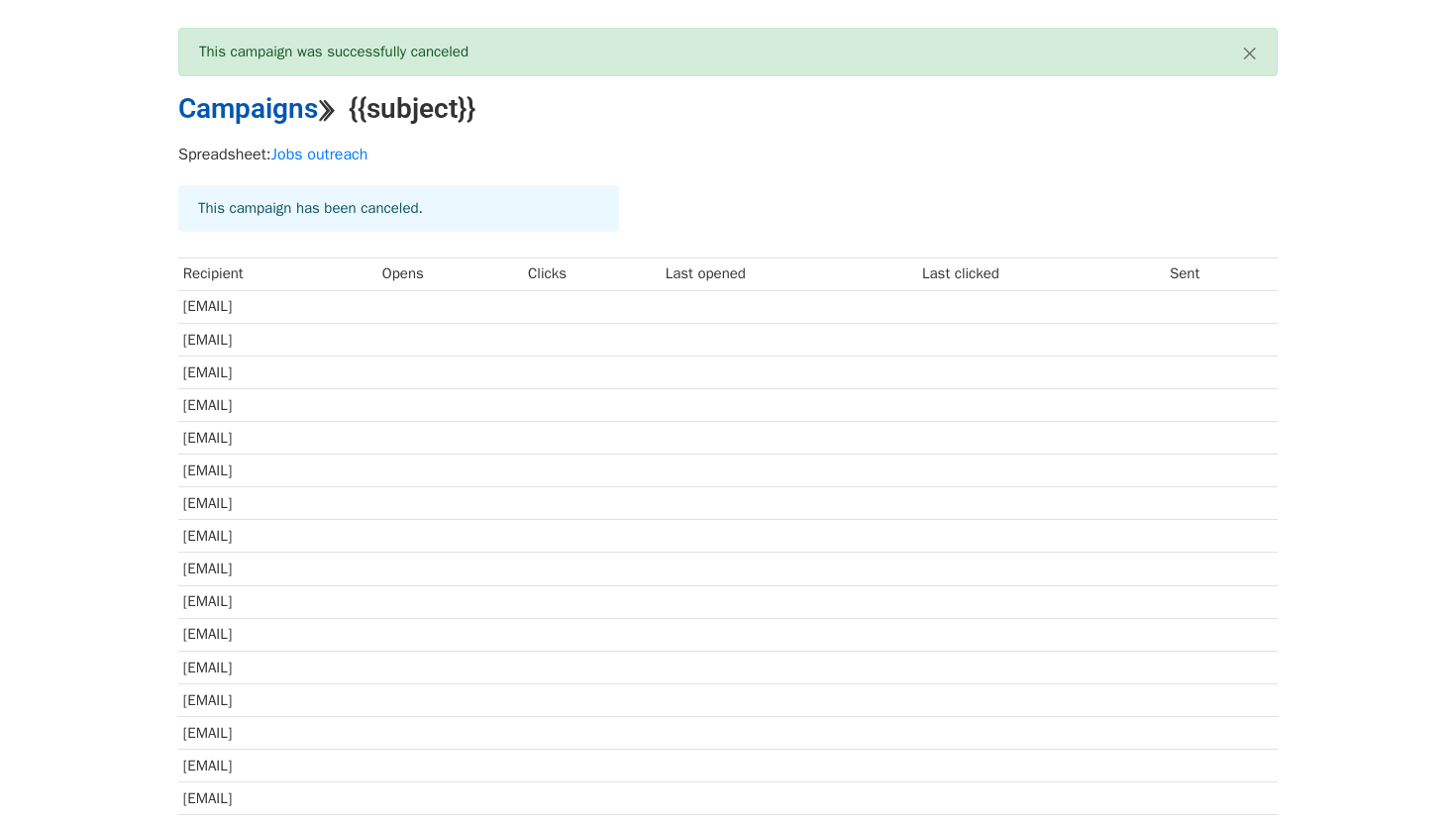 click on "Campaigns" at bounding box center [248, 108] 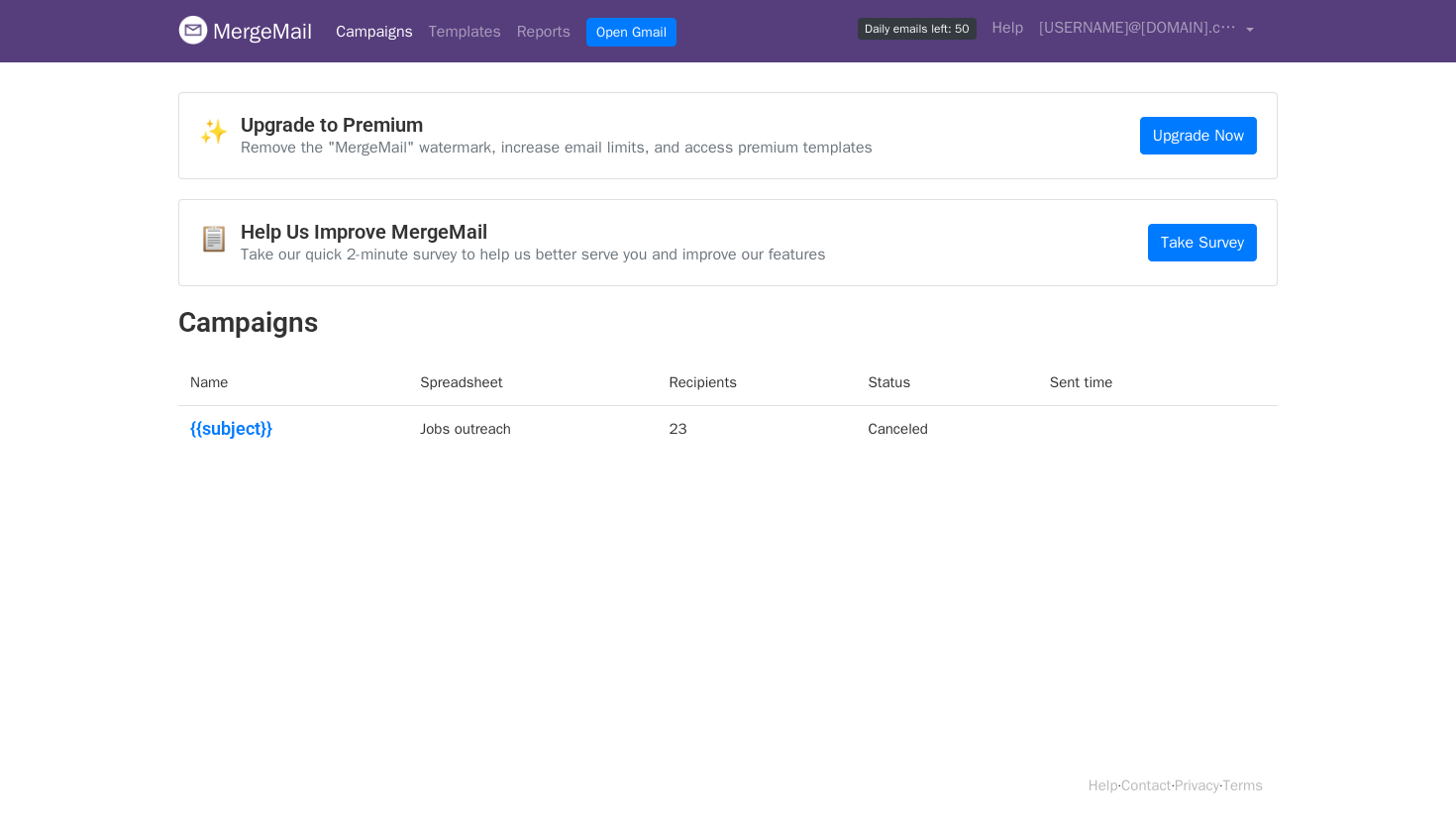 scroll, scrollTop: 0, scrollLeft: 0, axis: both 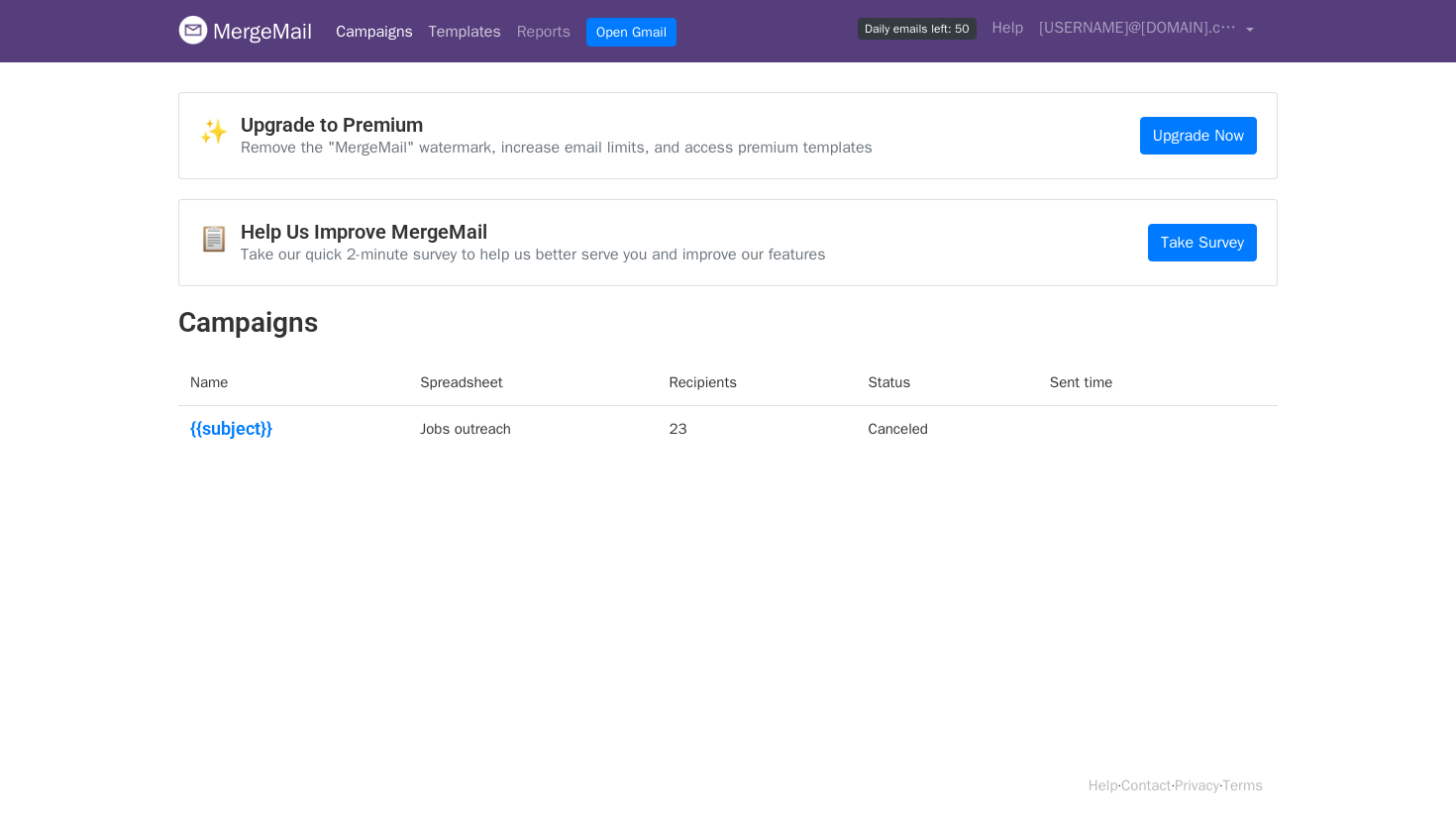 click on "Templates" at bounding box center (465, 32) 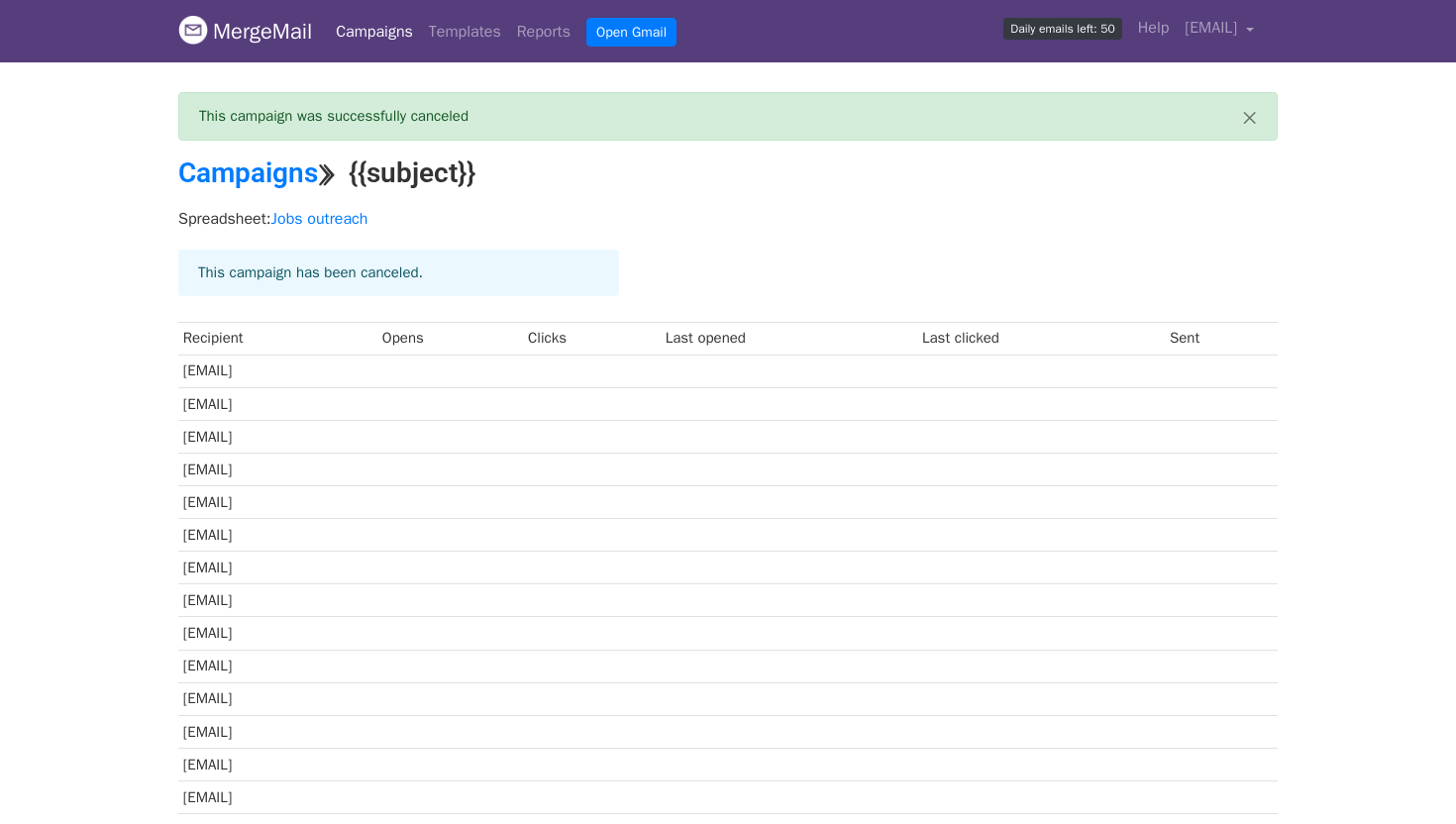 scroll, scrollTop: 64, scrollLeft: 0, axis: vertical 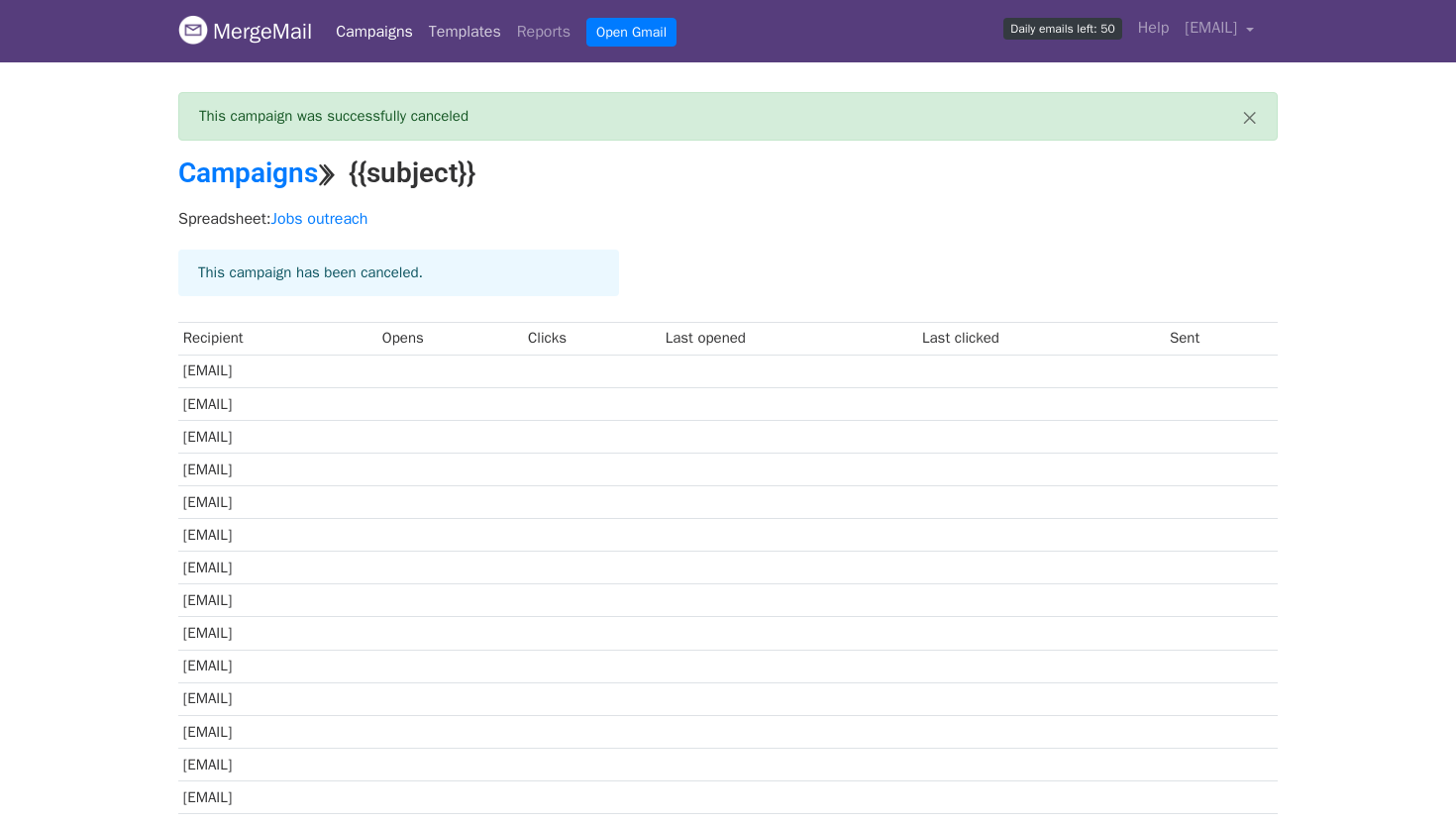 click on "Templates" at bounding box center [465, 32] 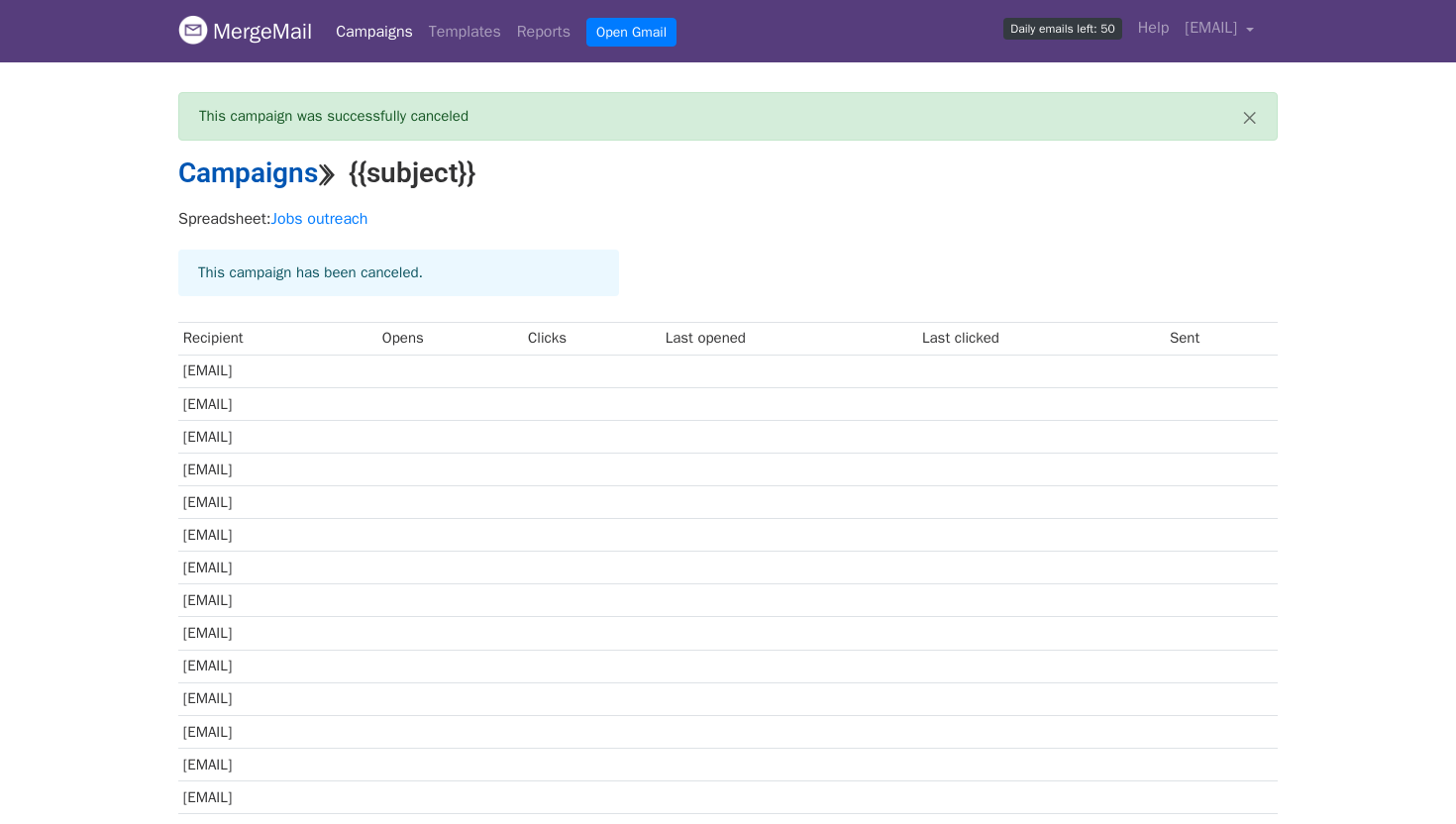 click on "Campaigns" at bounding box center (248, 172) 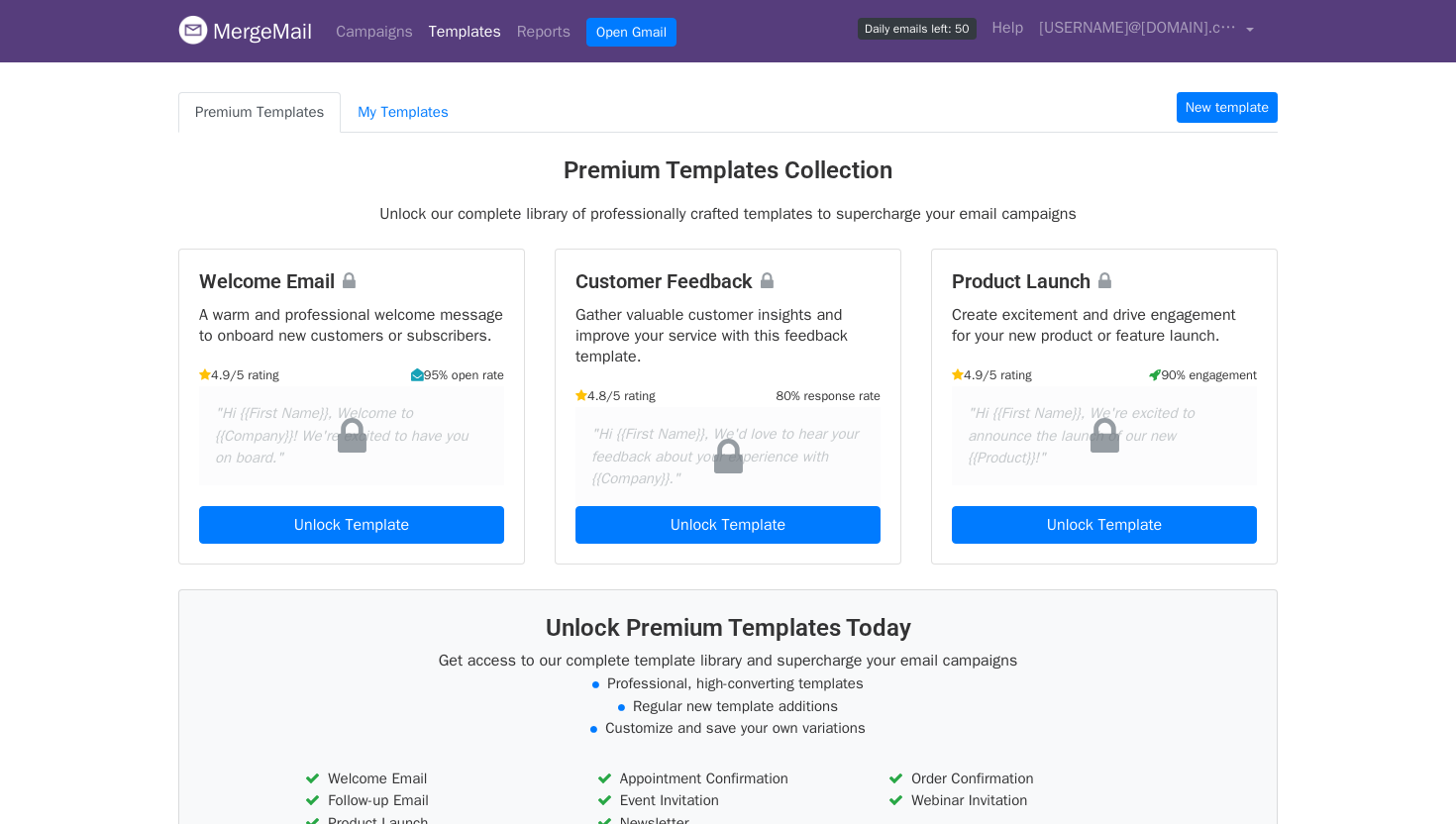 scroll, scrollTop: 0, scrollLeft: 0, axis: both 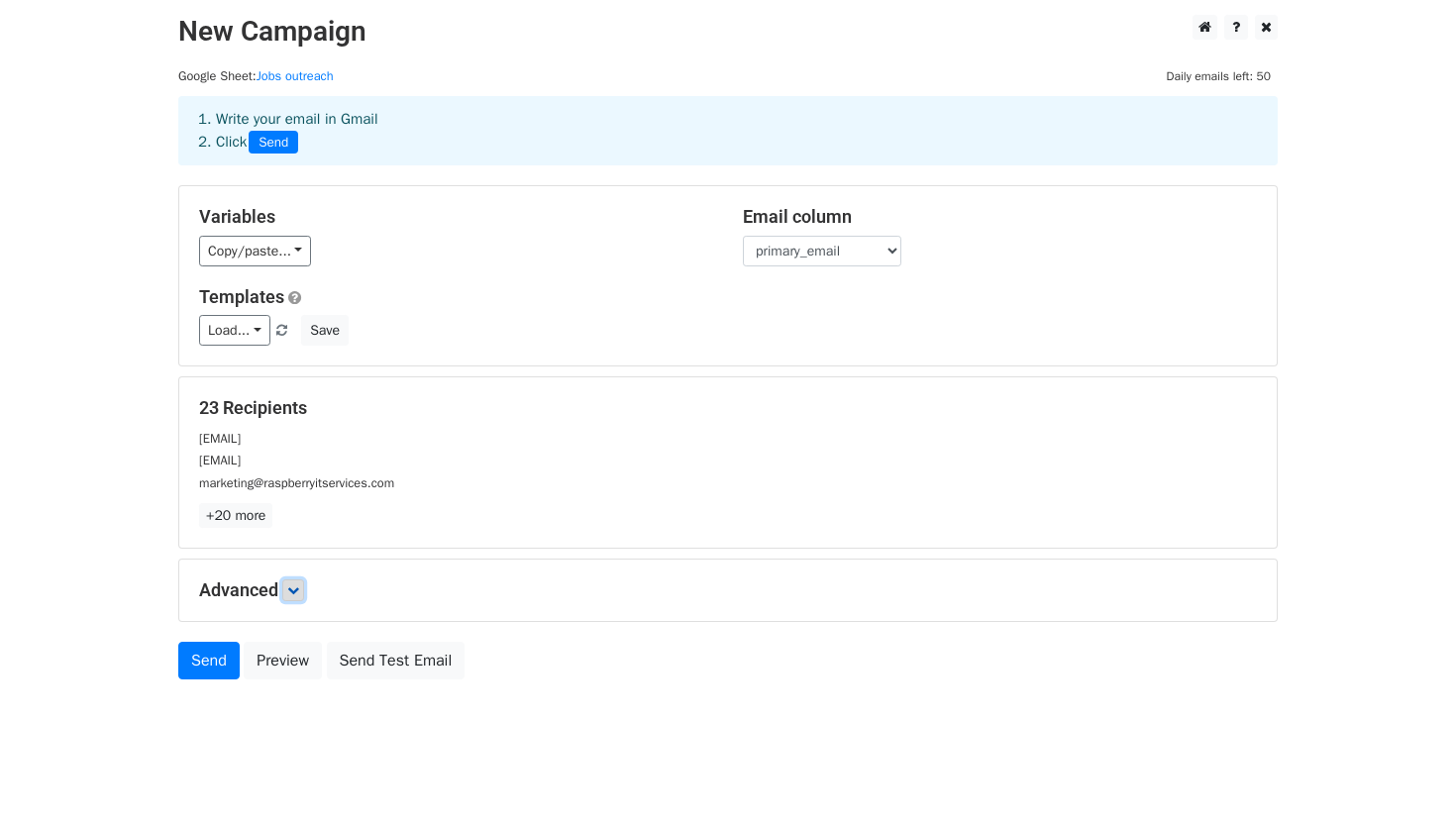 click at bounding box center (293, 590) 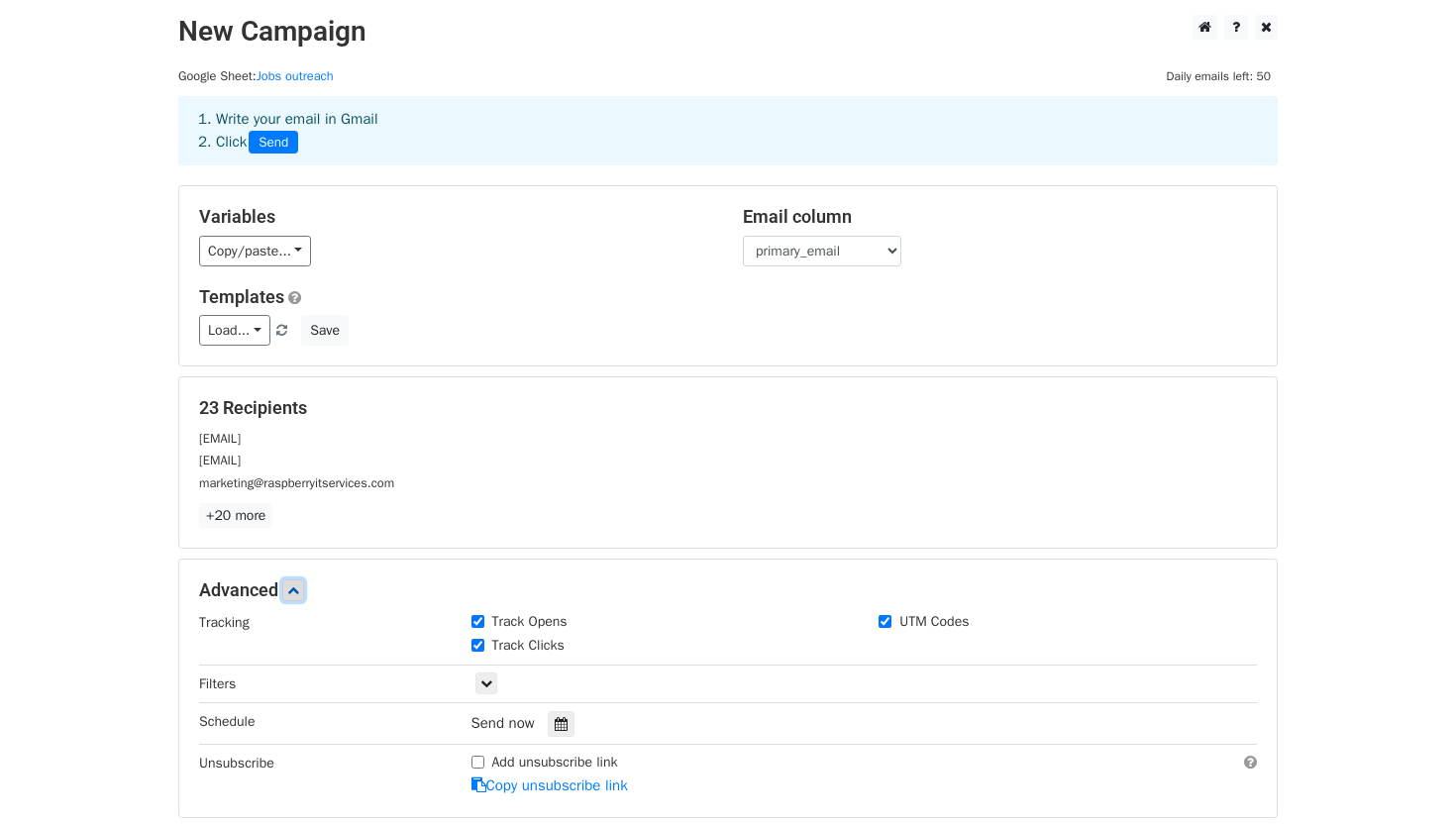 scroll, scrollTop: 218, scrollLeft: 0, axis: vertical 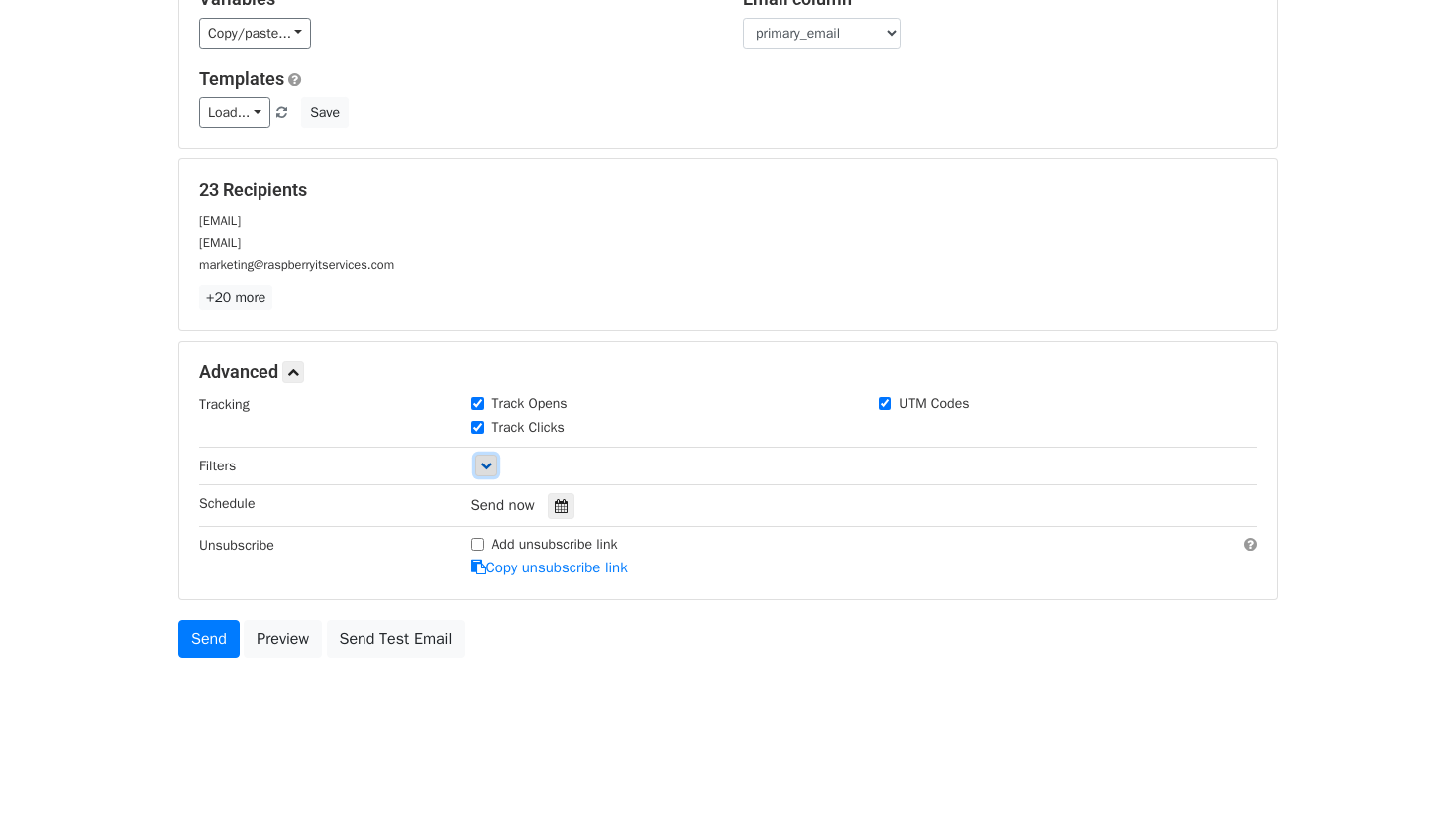 click at bounding box center [486, 465] 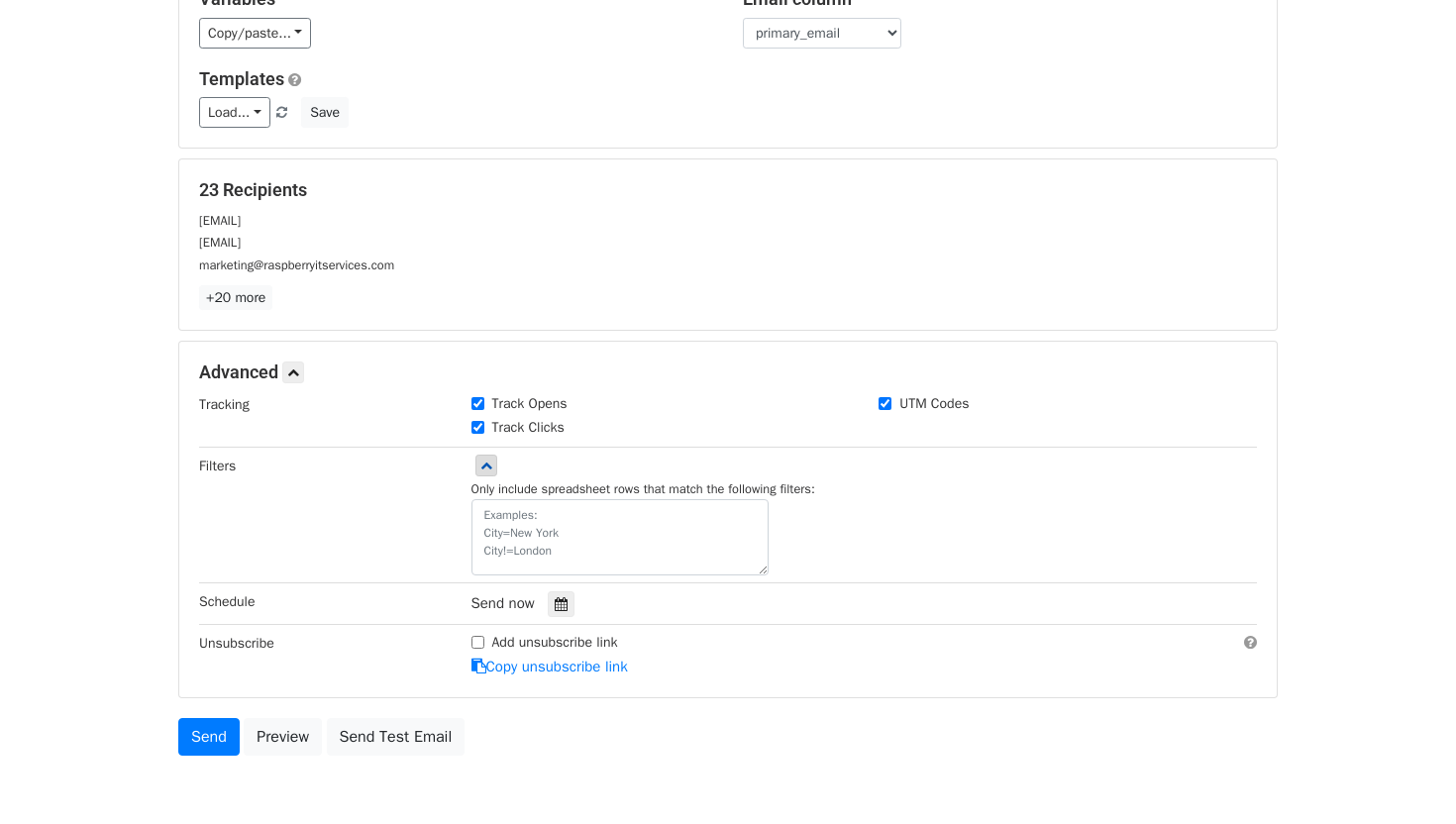click on "Add unsubscribe link" at bounding box center (477, 642) 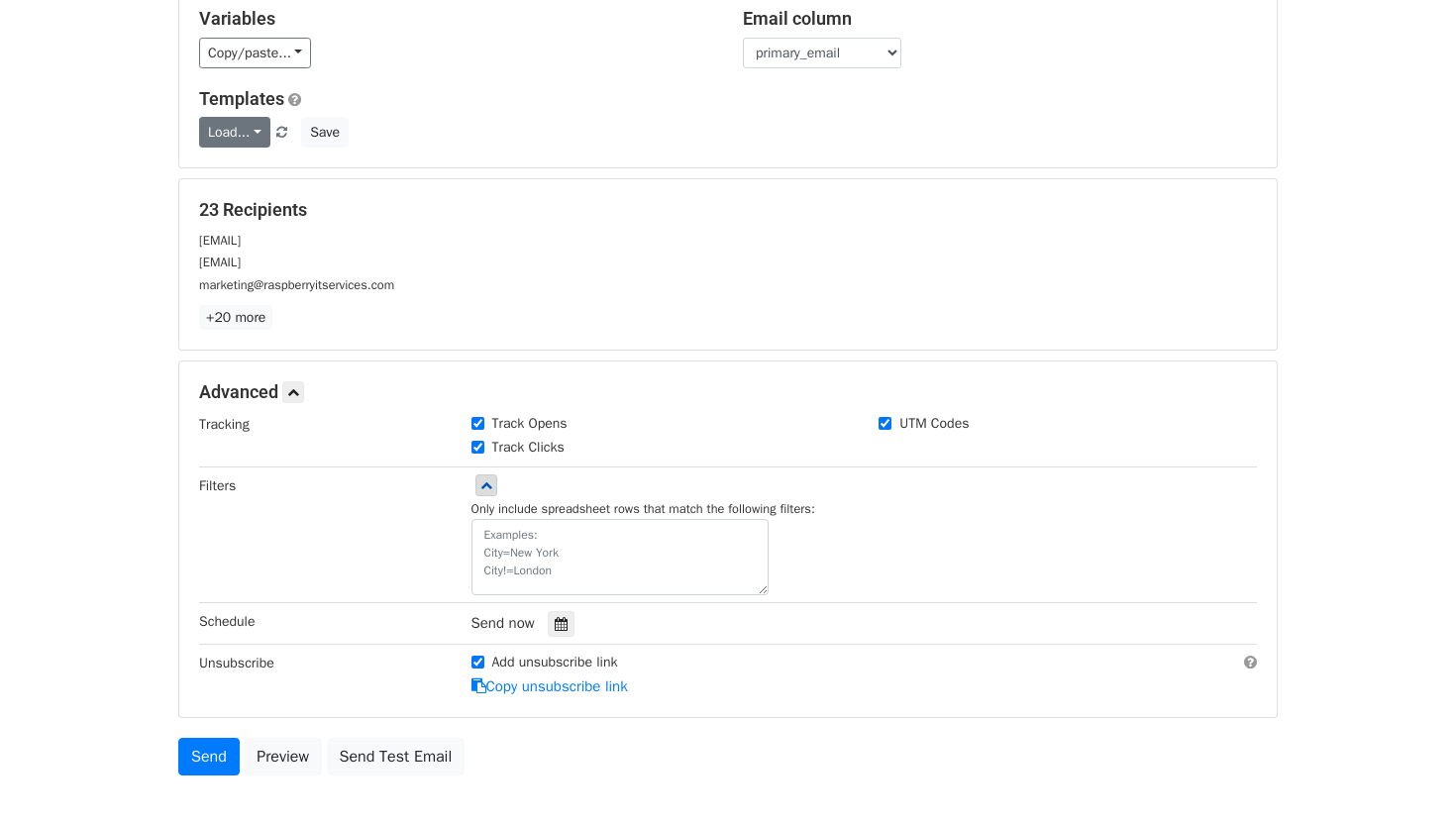 scroll, scrollTop: 168, scrollLeft: 0, axis: vertical 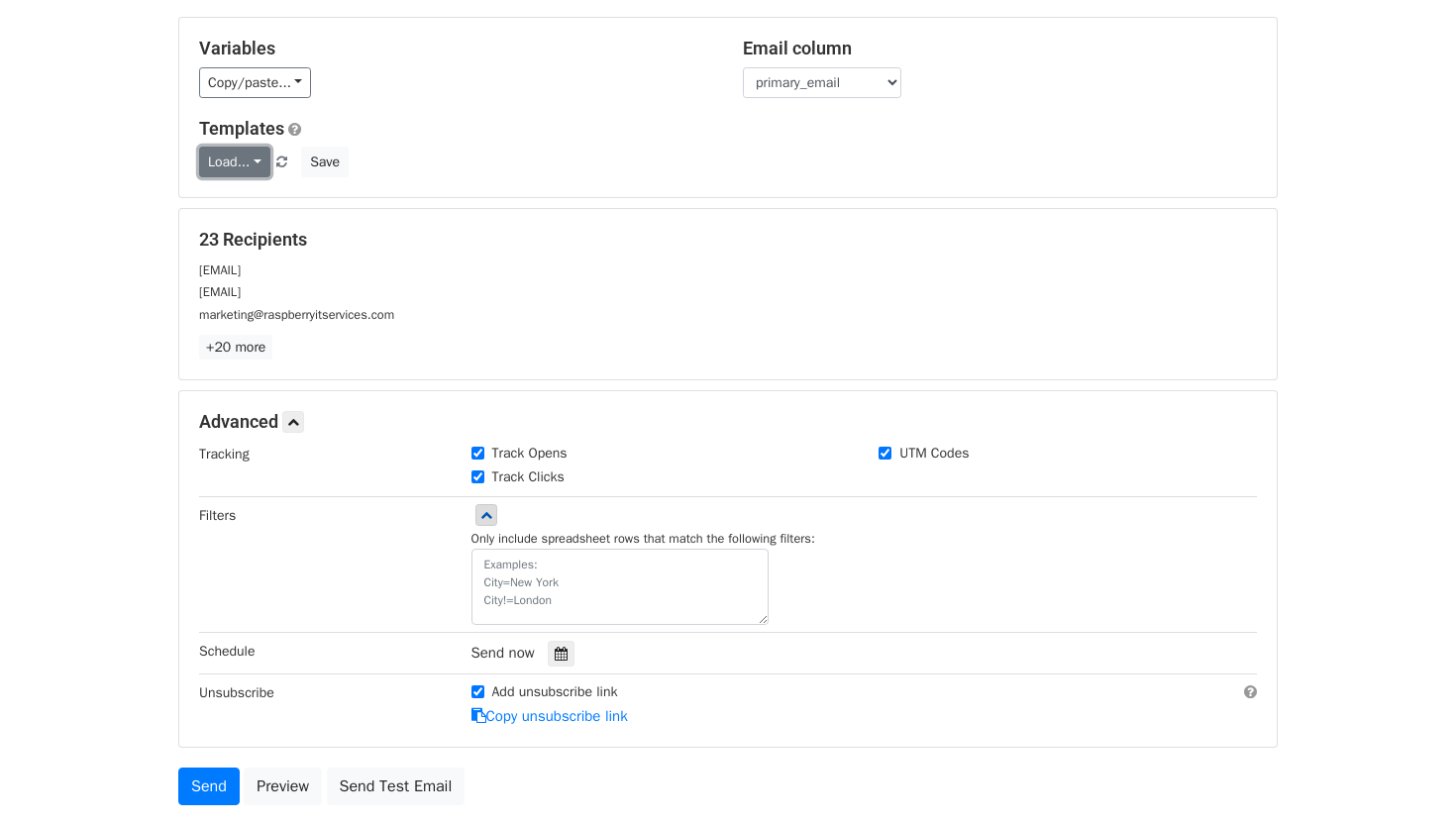 click on "Load..." at bounding box center [235, 161] 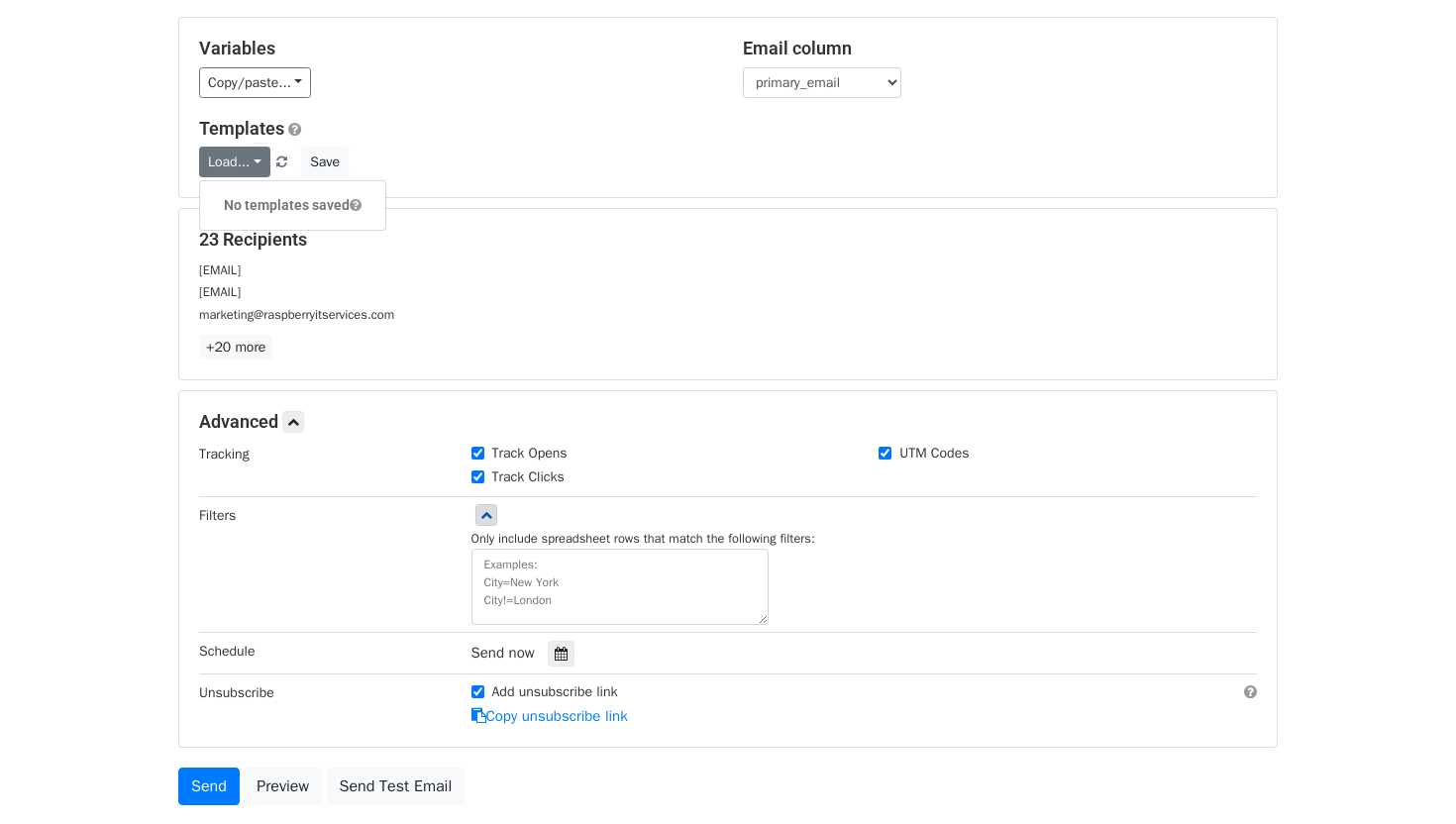 click on "Load...
No templates saved
Save" at bounding box center (728, 161) 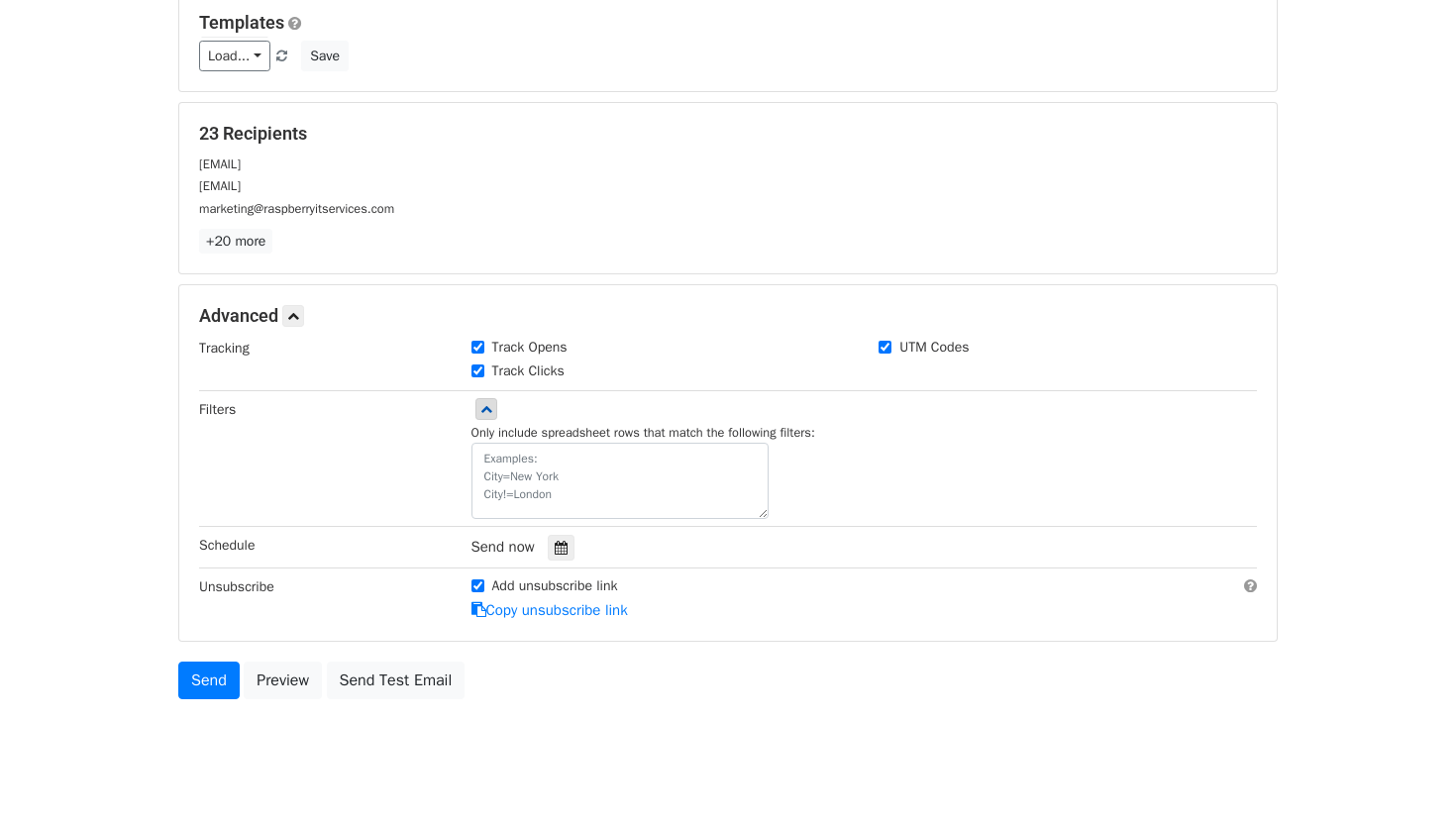 scroll, scrollTop: 316, scrollLeft: 0, axis: vertical 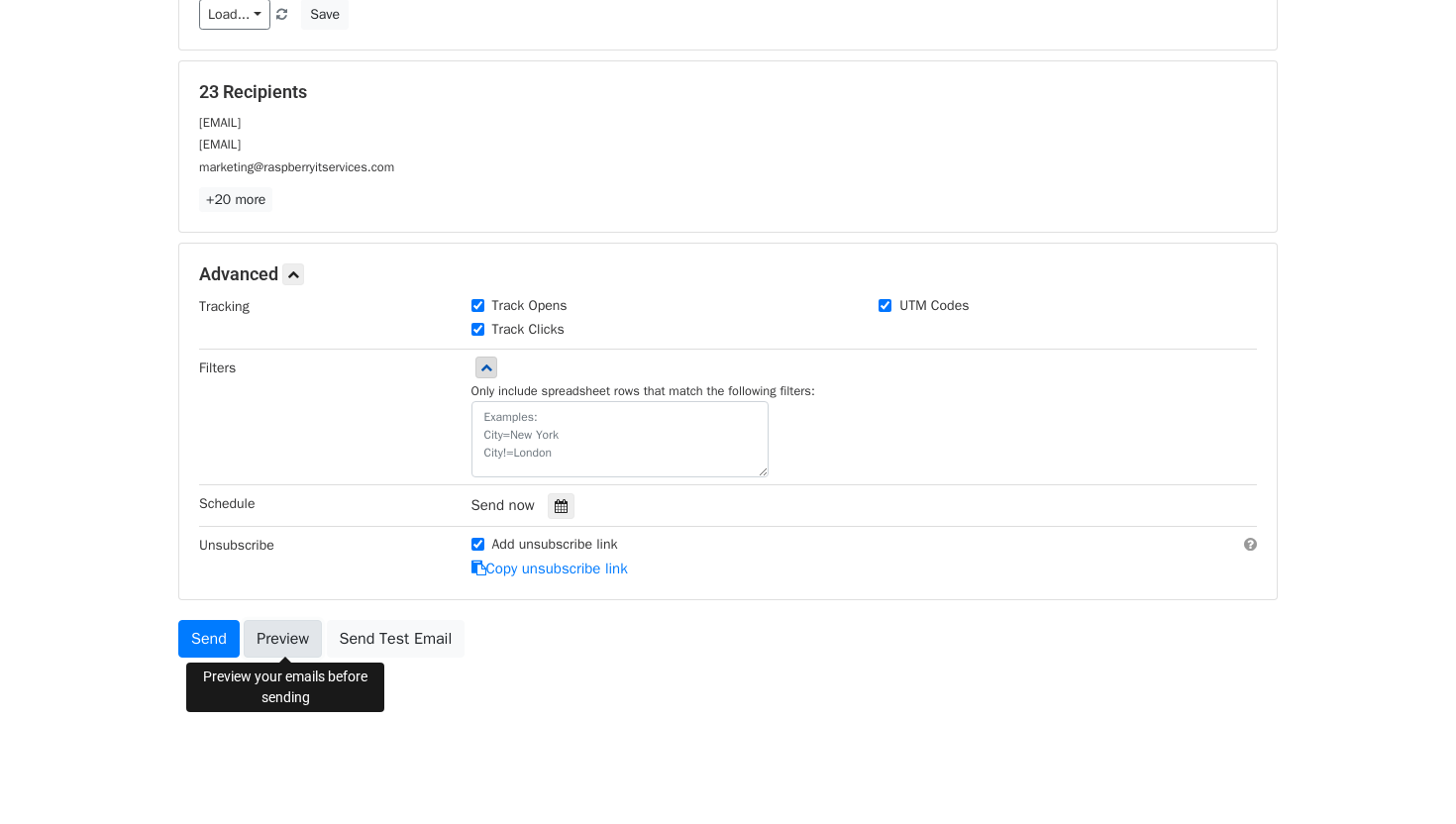 click on "Preview" at bounding box center (282, 639) 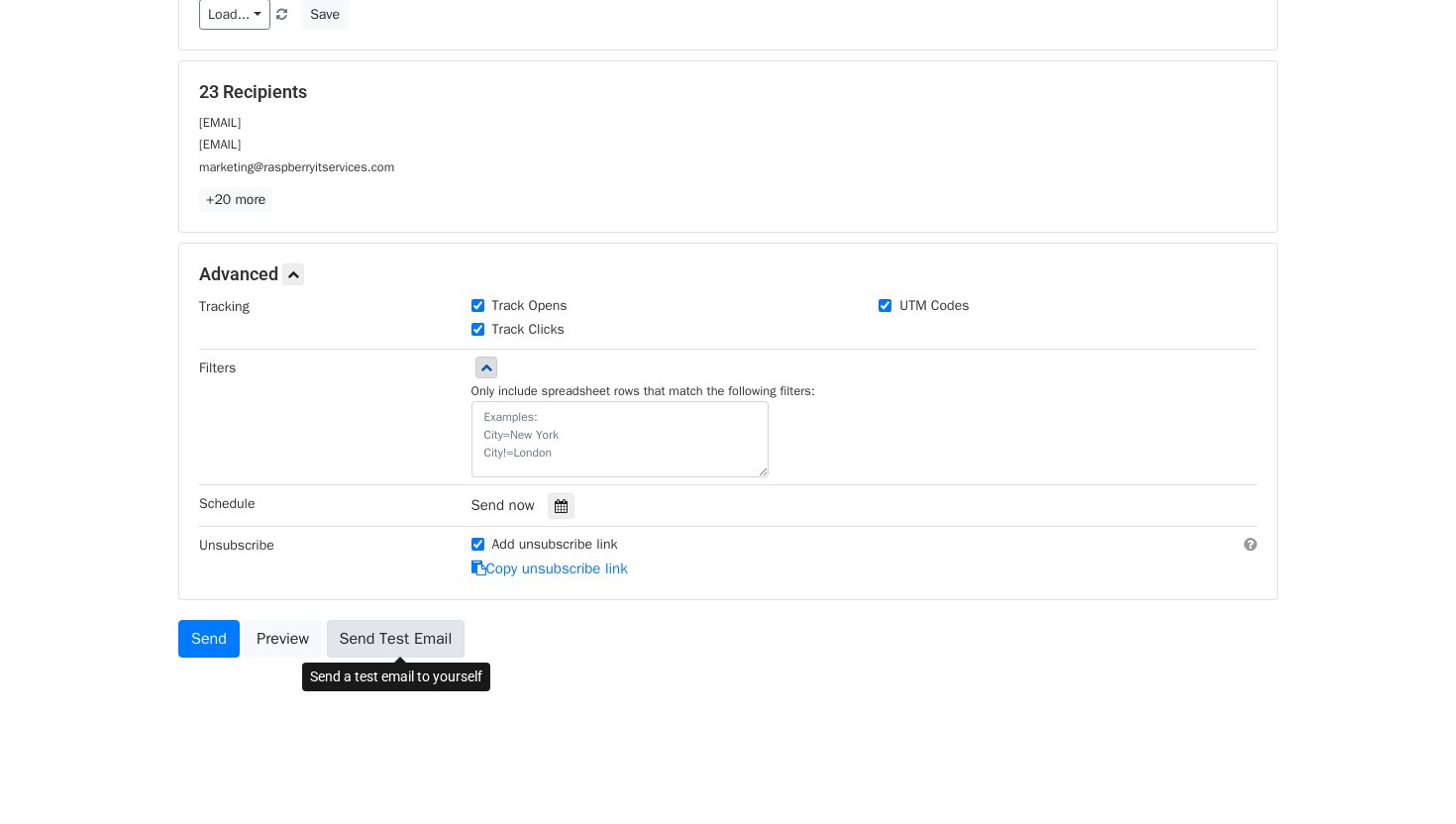 click on "Send Test Email" at bounding box center [396, 639] 